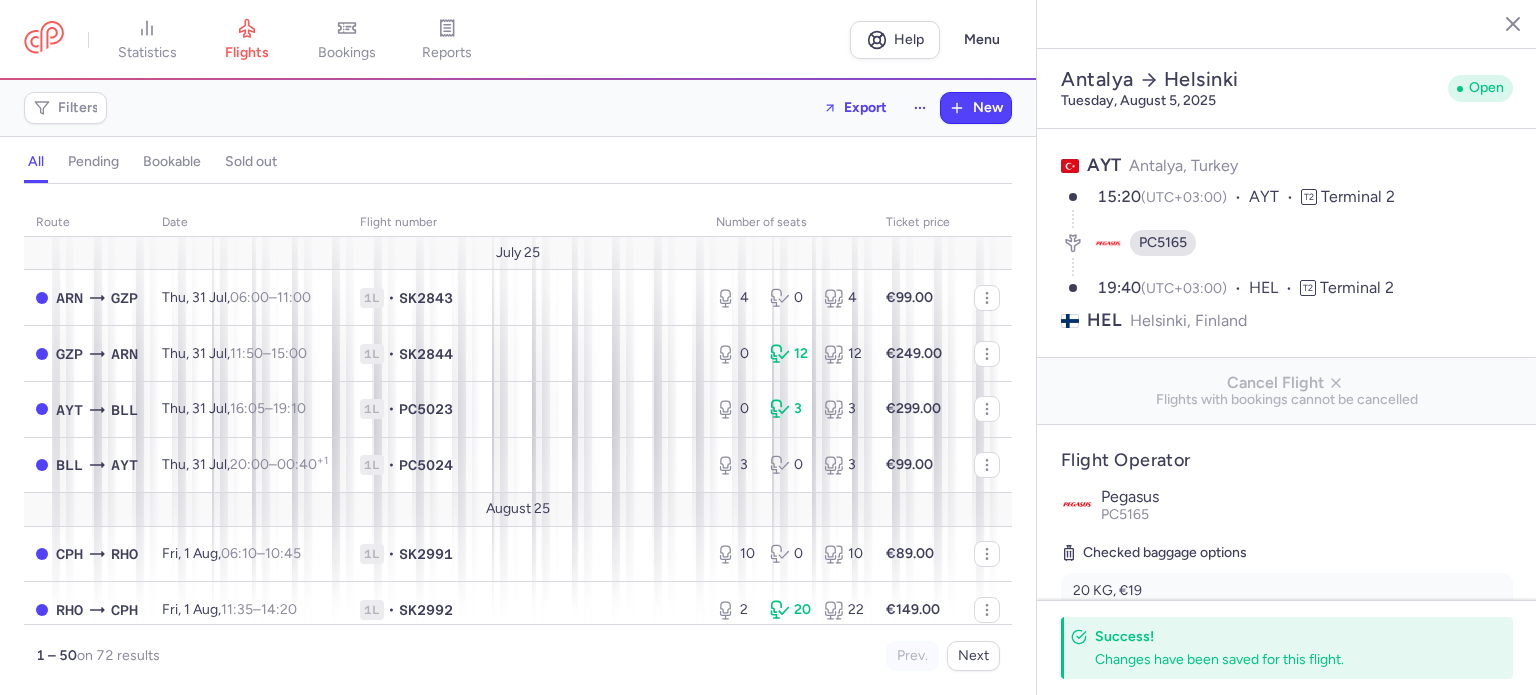 select on "days" 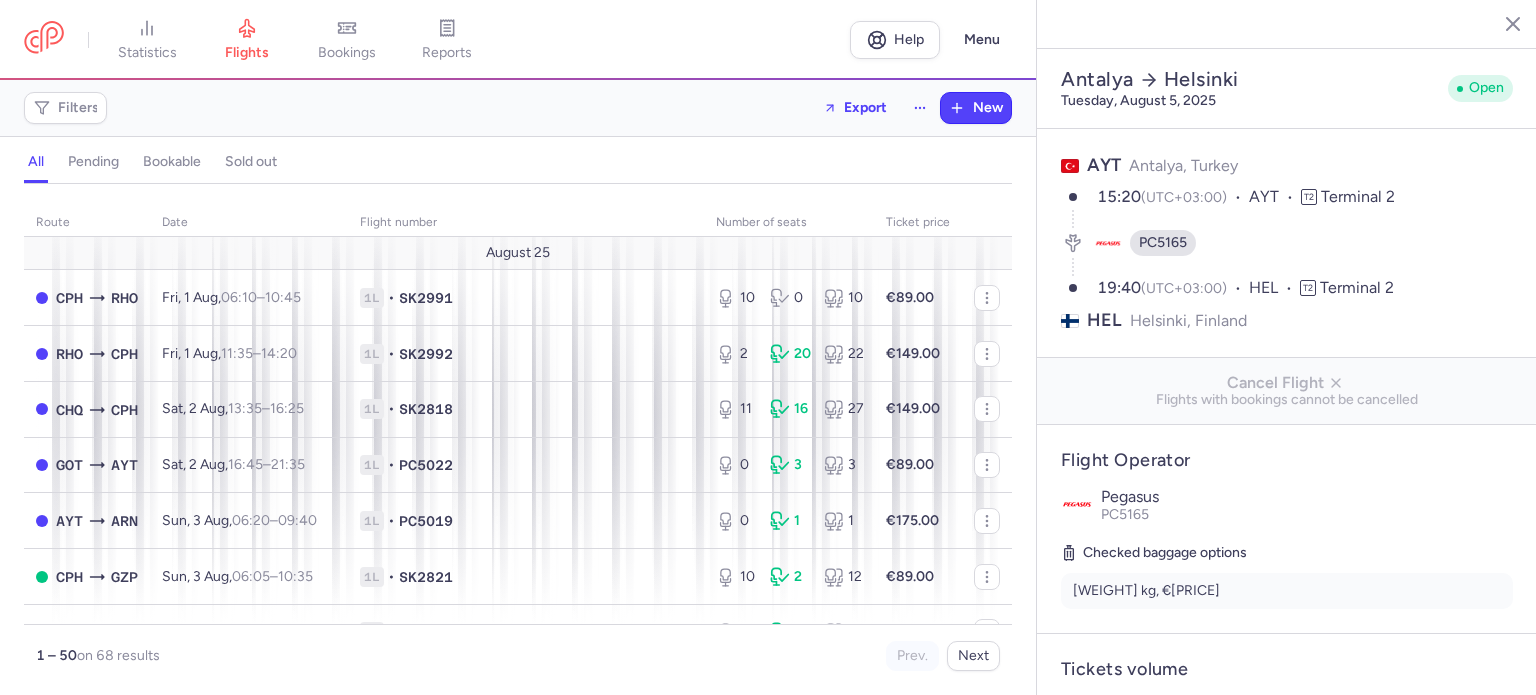 select on "days" 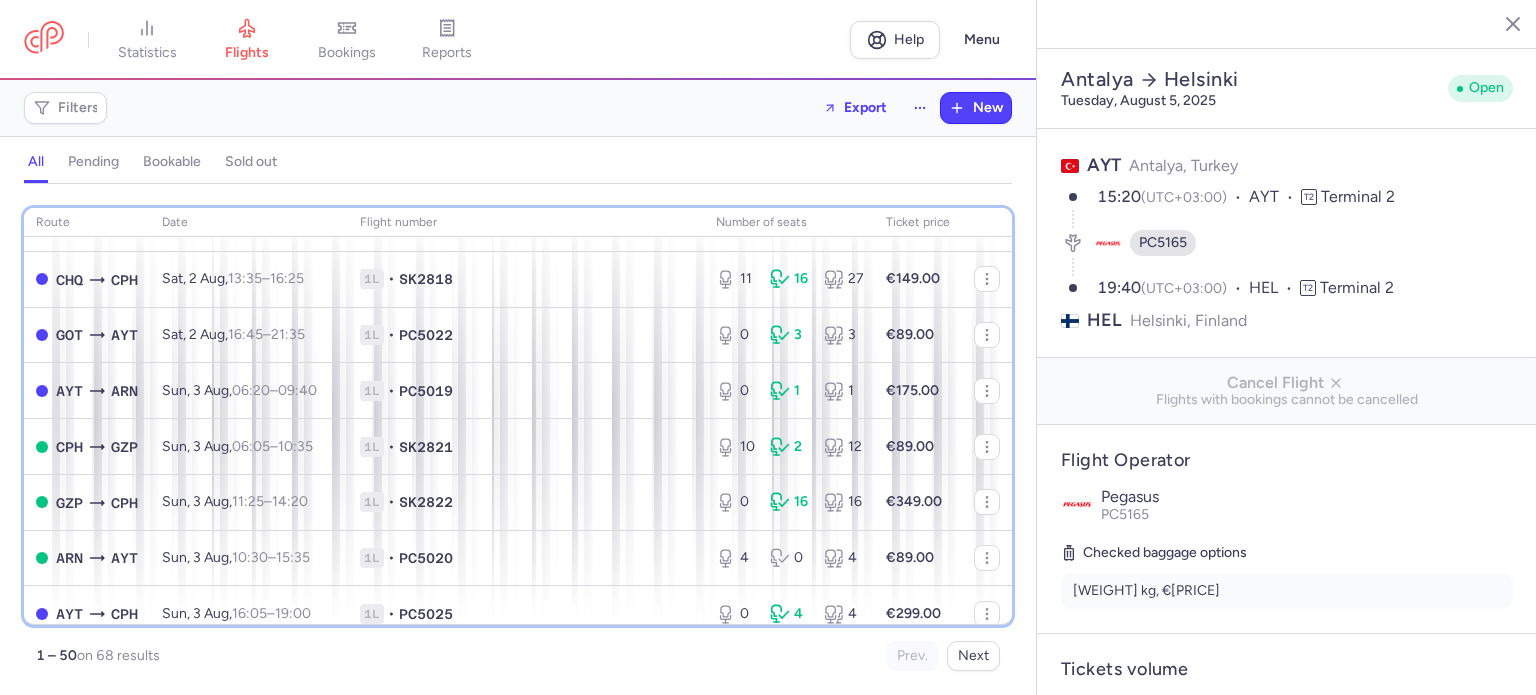 scroll, scrollTop: 136, scrollLeft: 0, axis: vertical 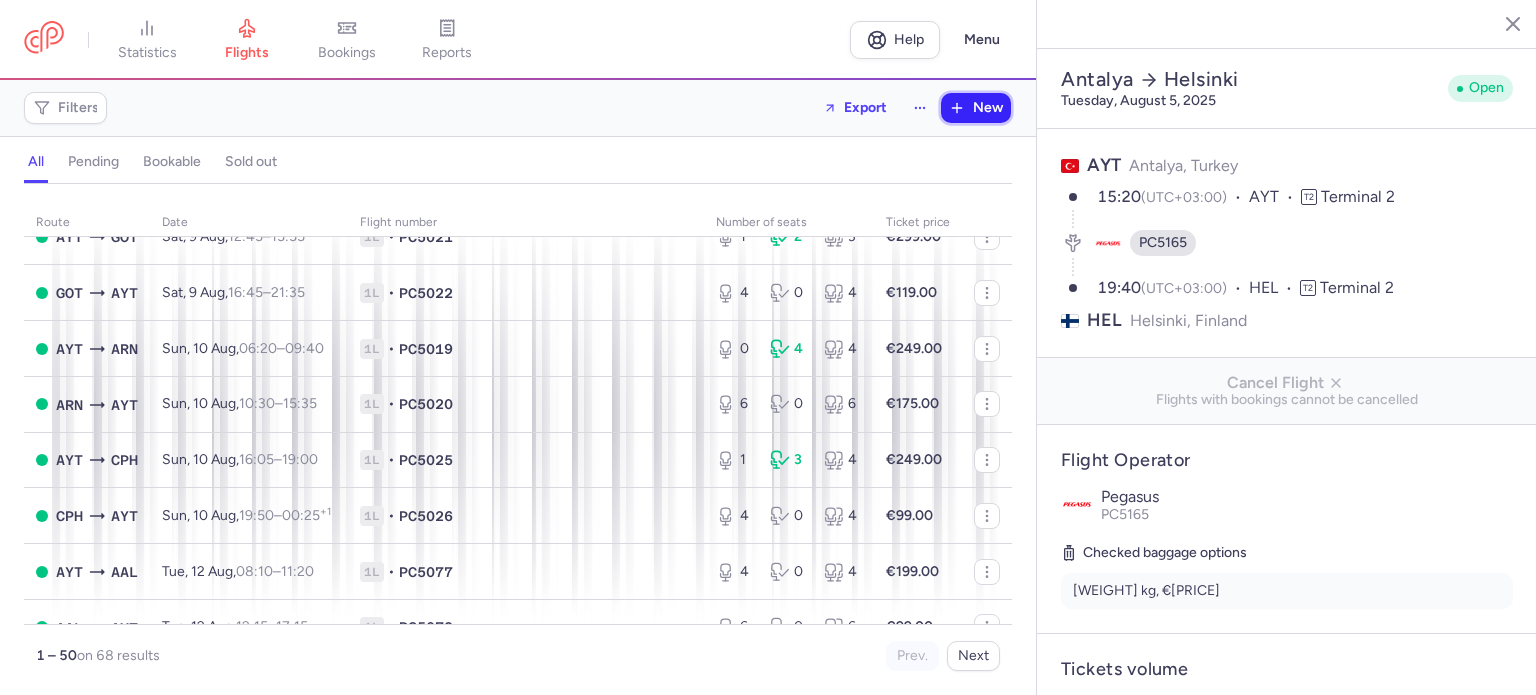 click on "New" at bounding box center [988, 108] 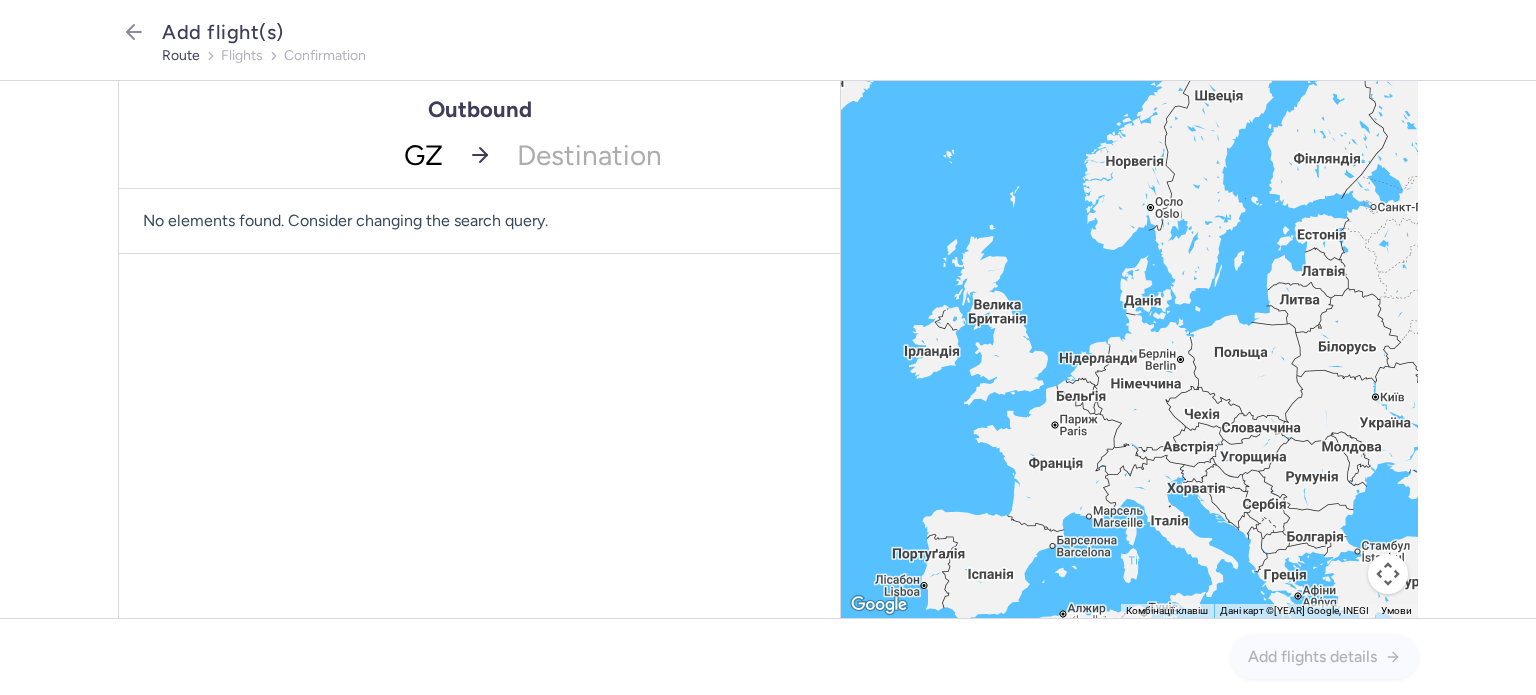 type on "GZP" 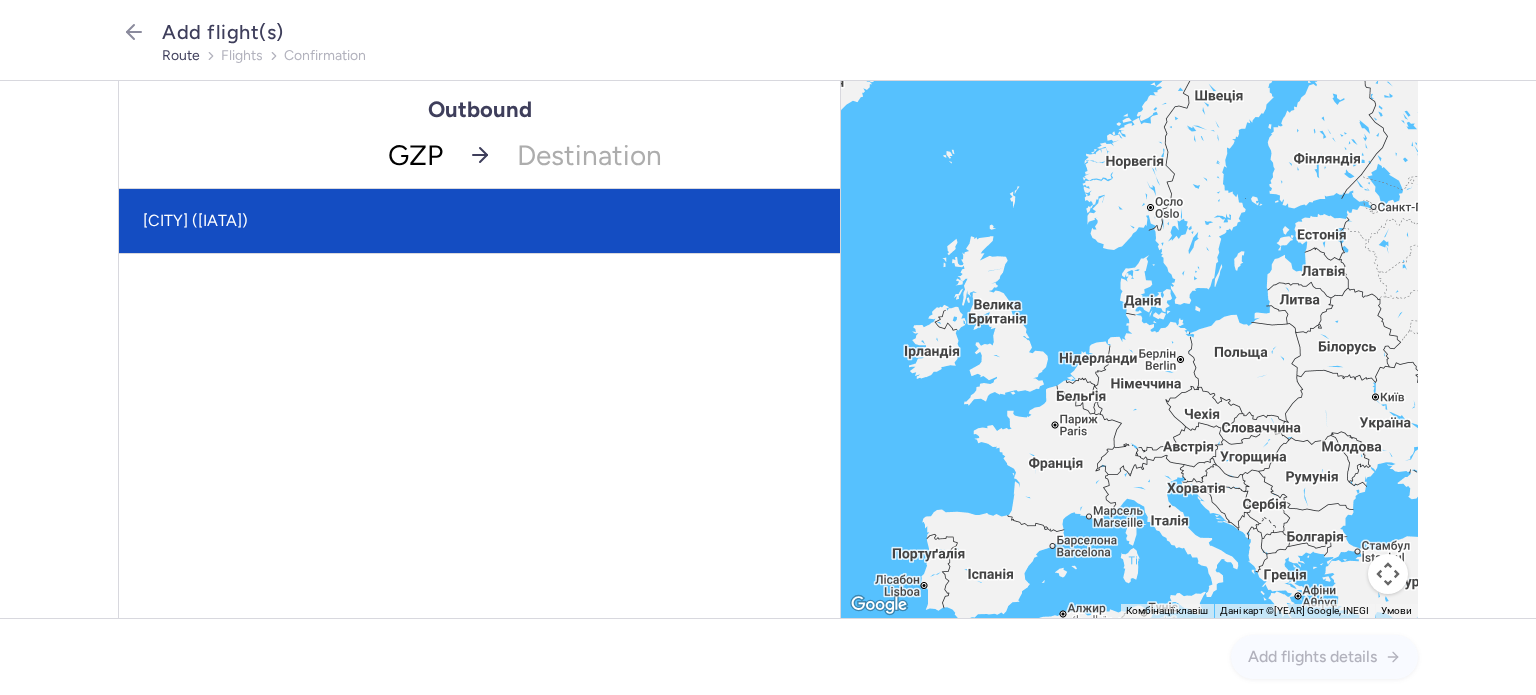 click on "[CITY] ([IATA])" 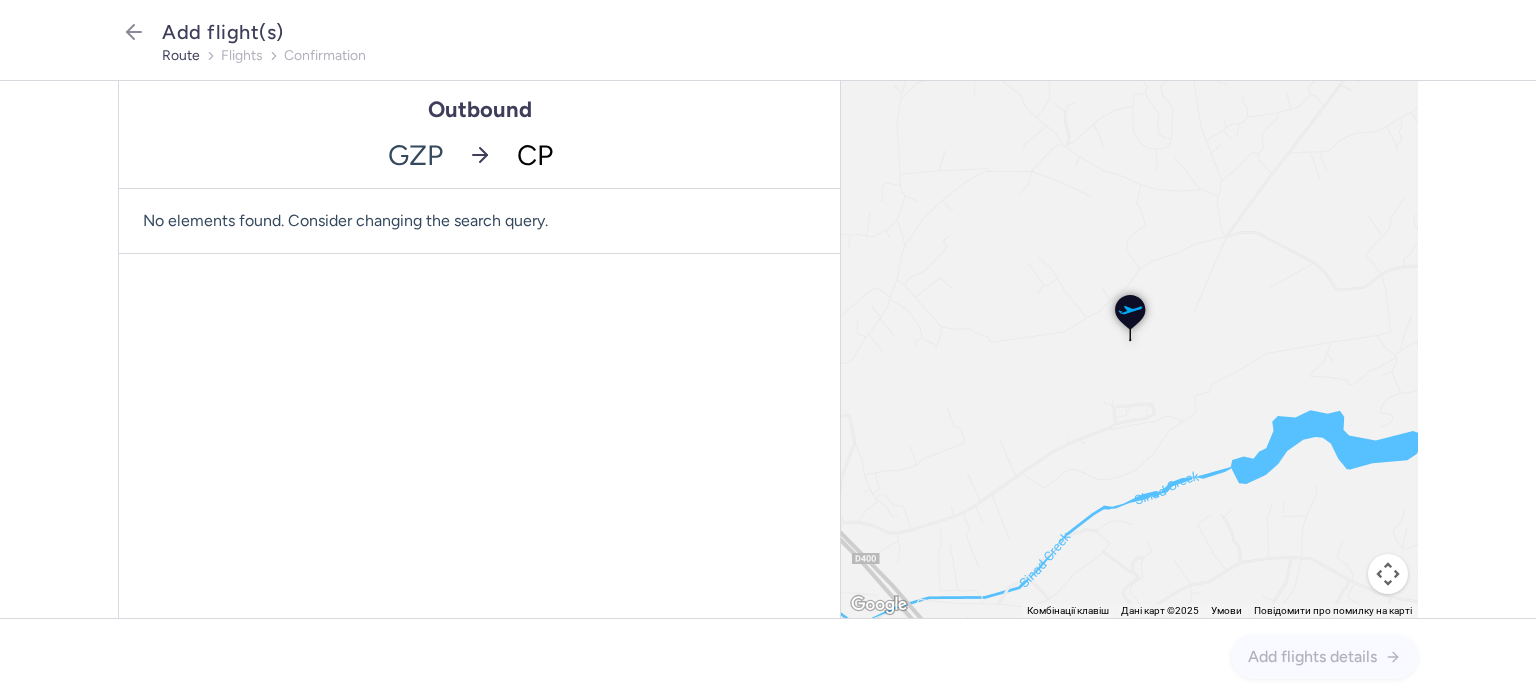 type on "CPH" 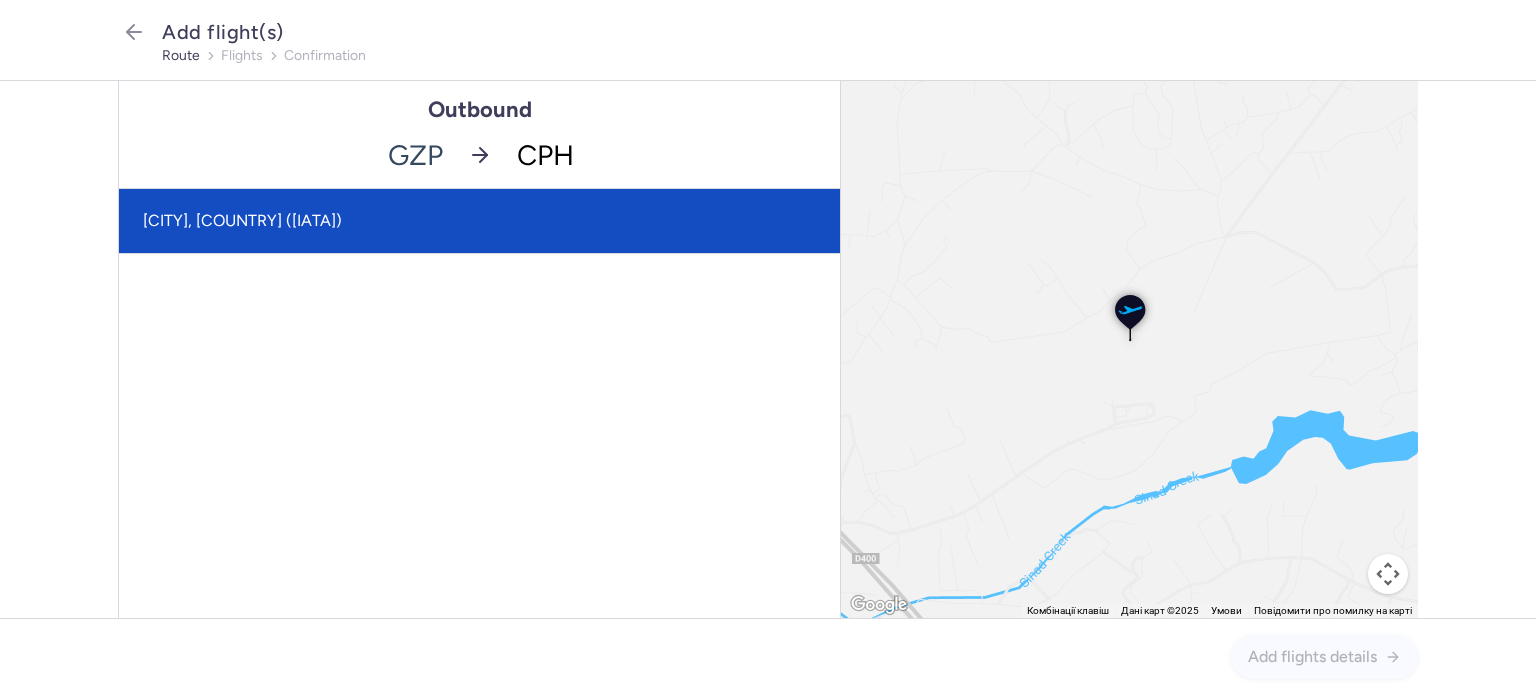 click on "[CITY], [COUNTRY] ([IATA])" at bounding box center (479, 221) 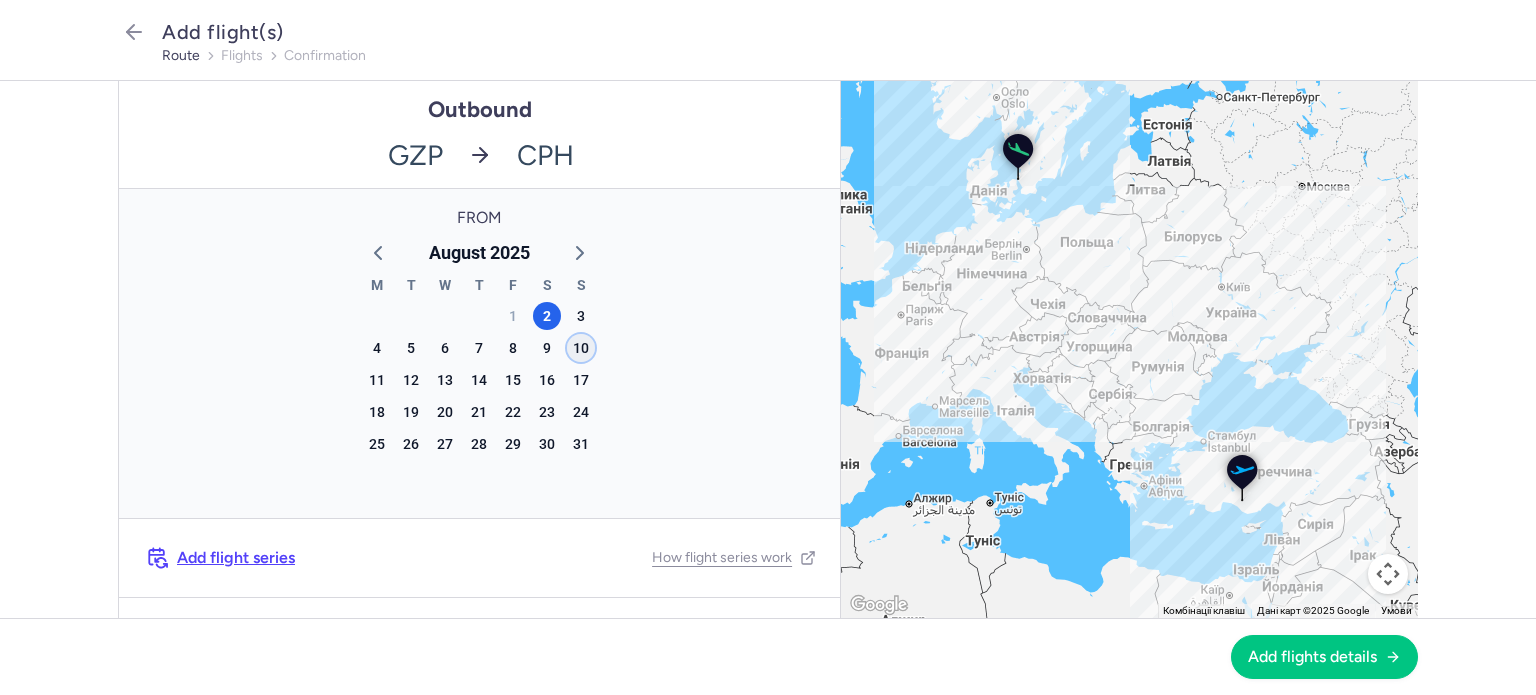 click on "10" 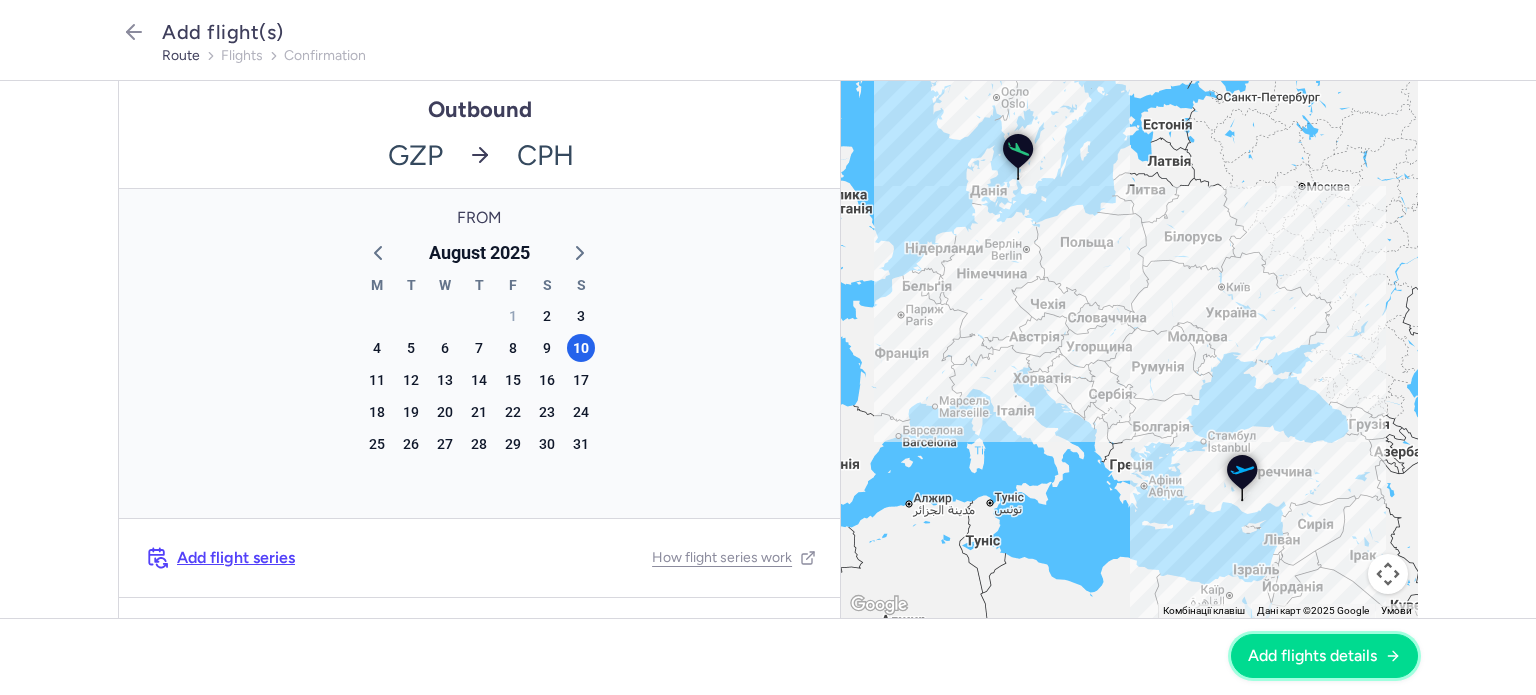 click on "Add flights details" at bounding box center [1312, 656] 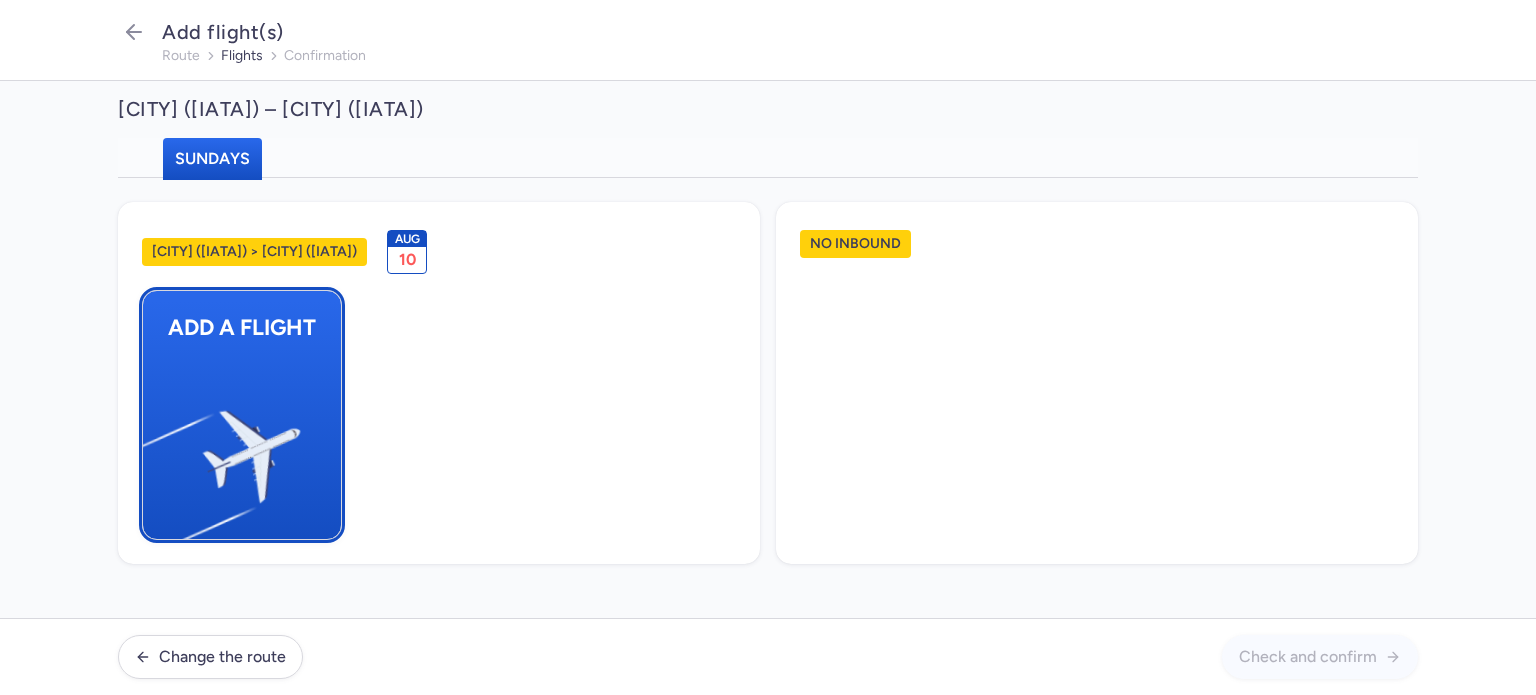 click at bounding box center [153, 448] 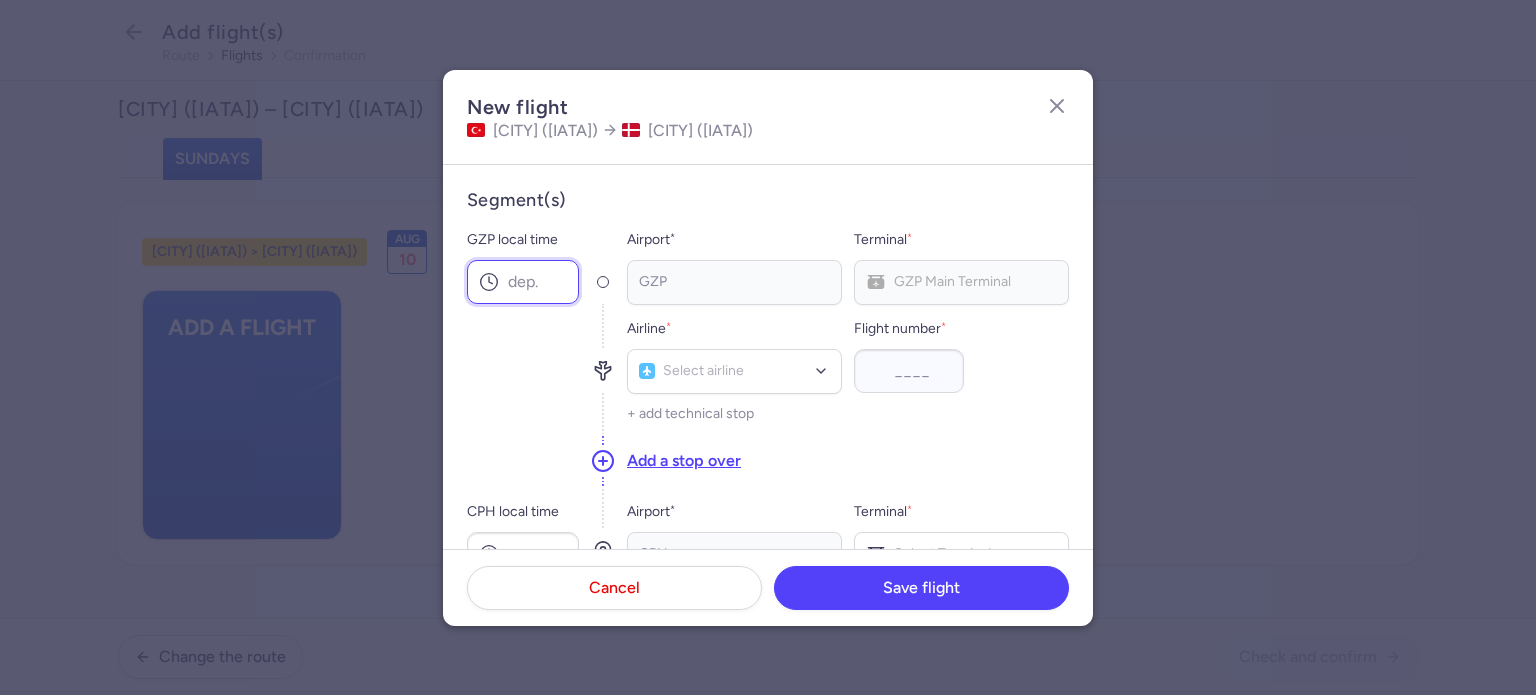 click on "GZP local time" at bounding box center [523, 282] 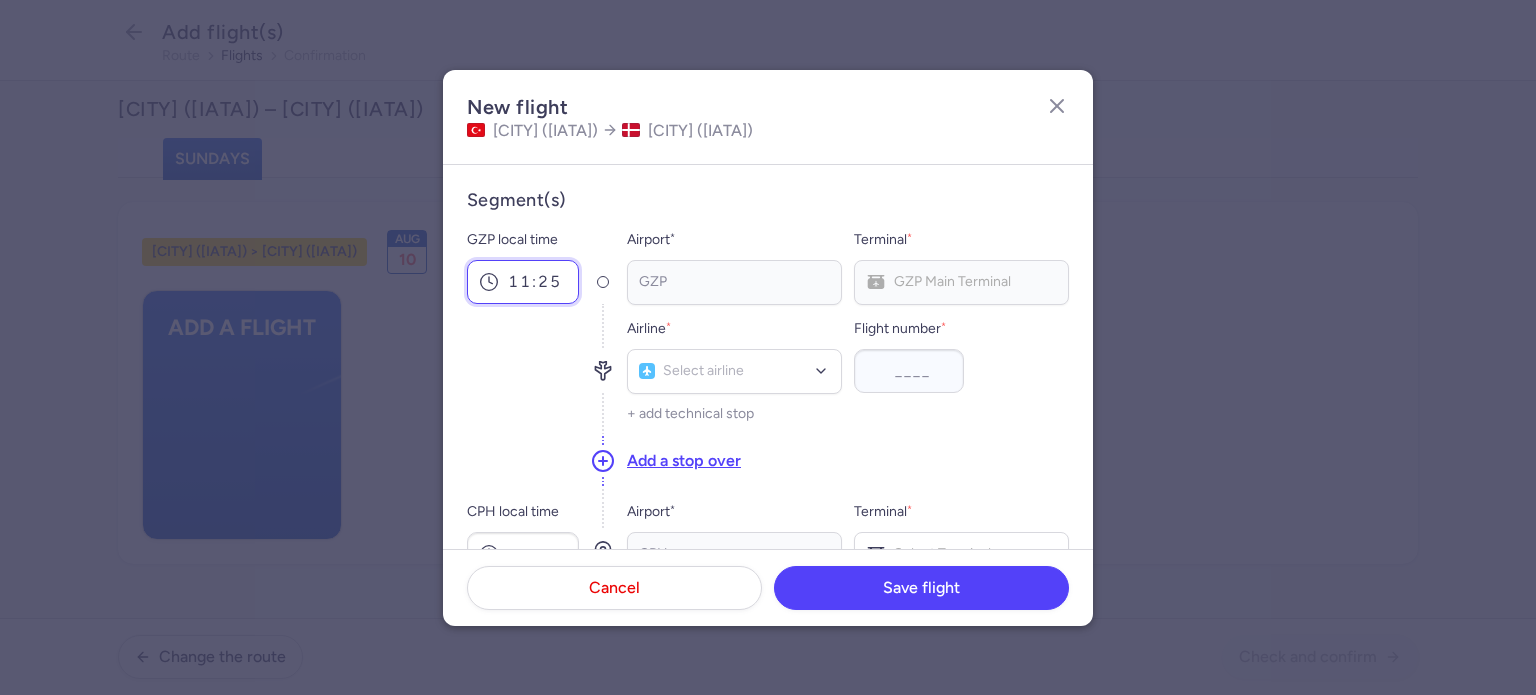 type on "11:25" 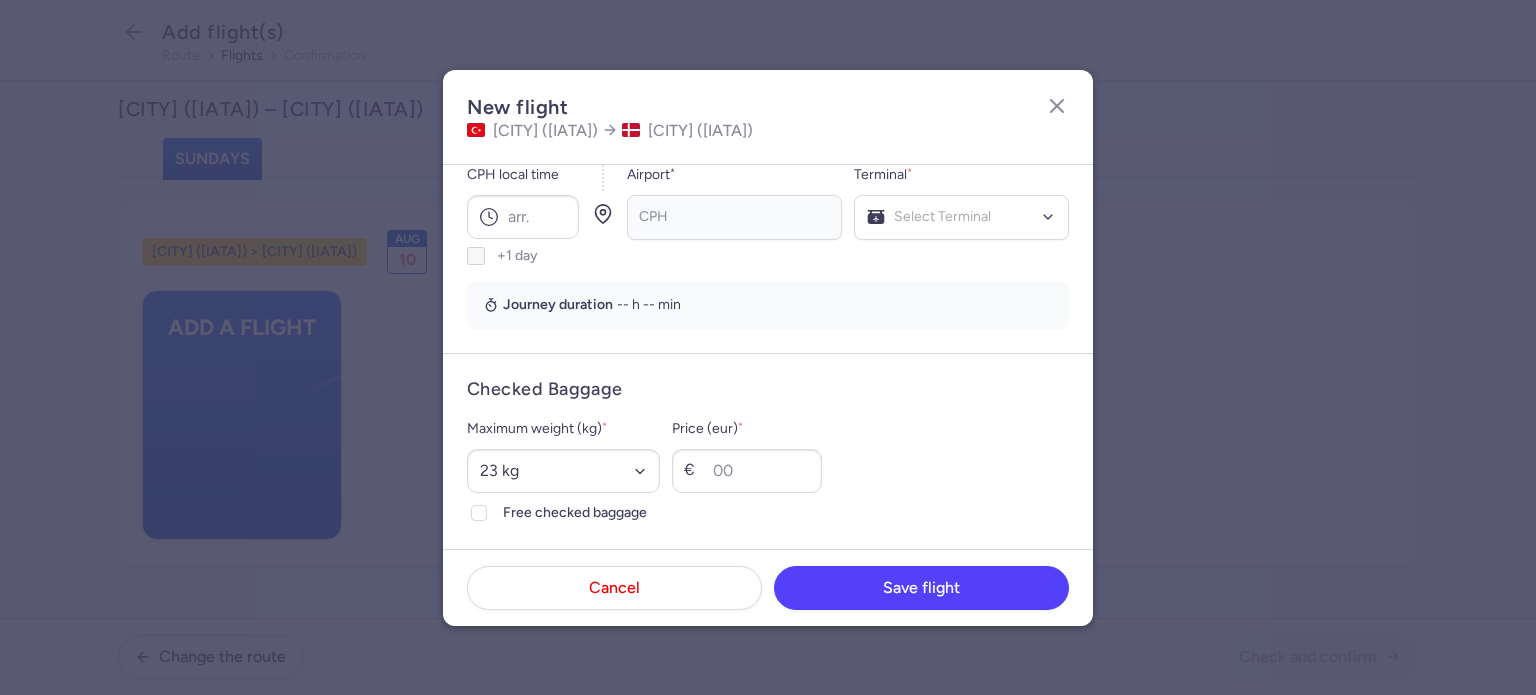 scroll, scrollTop: 340, scrollLeft: 0, axis: vertical 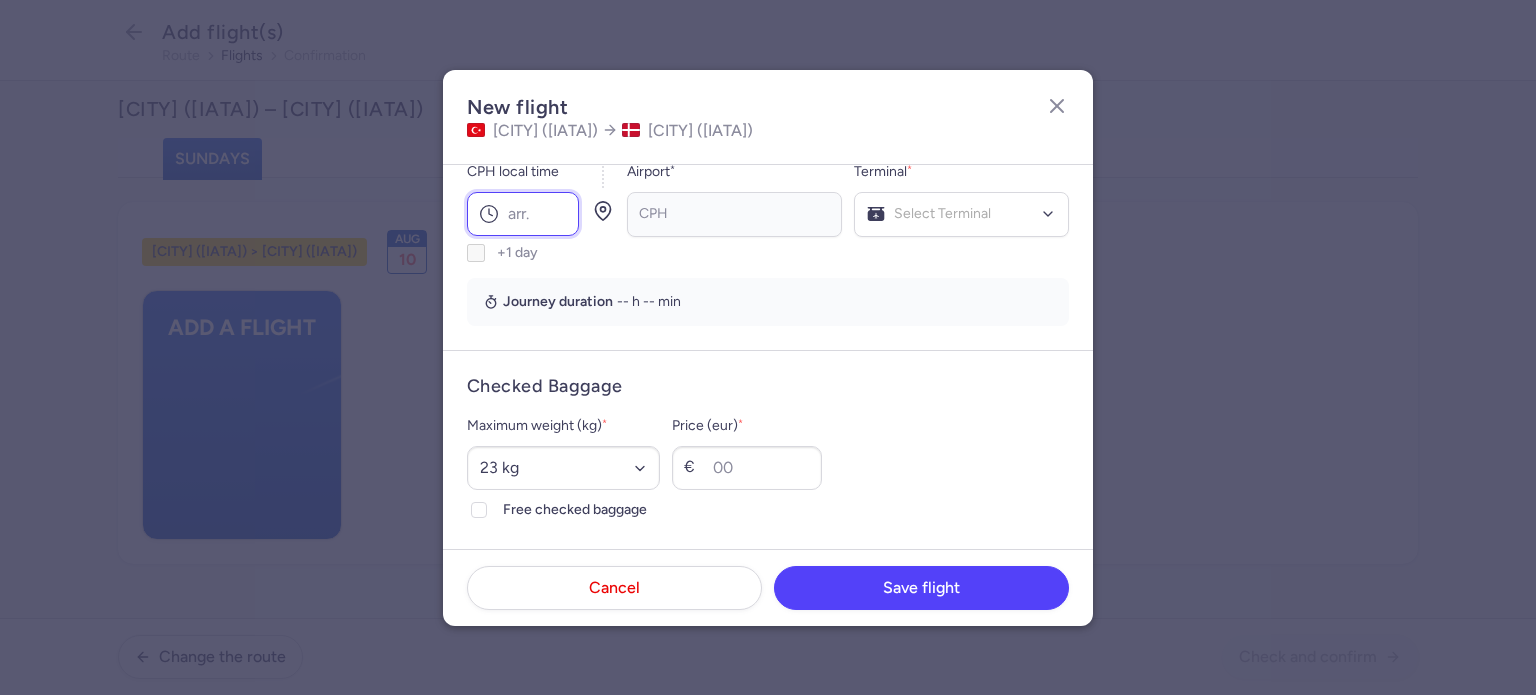 click on "CPH local time" at bounding box center (523, 214) 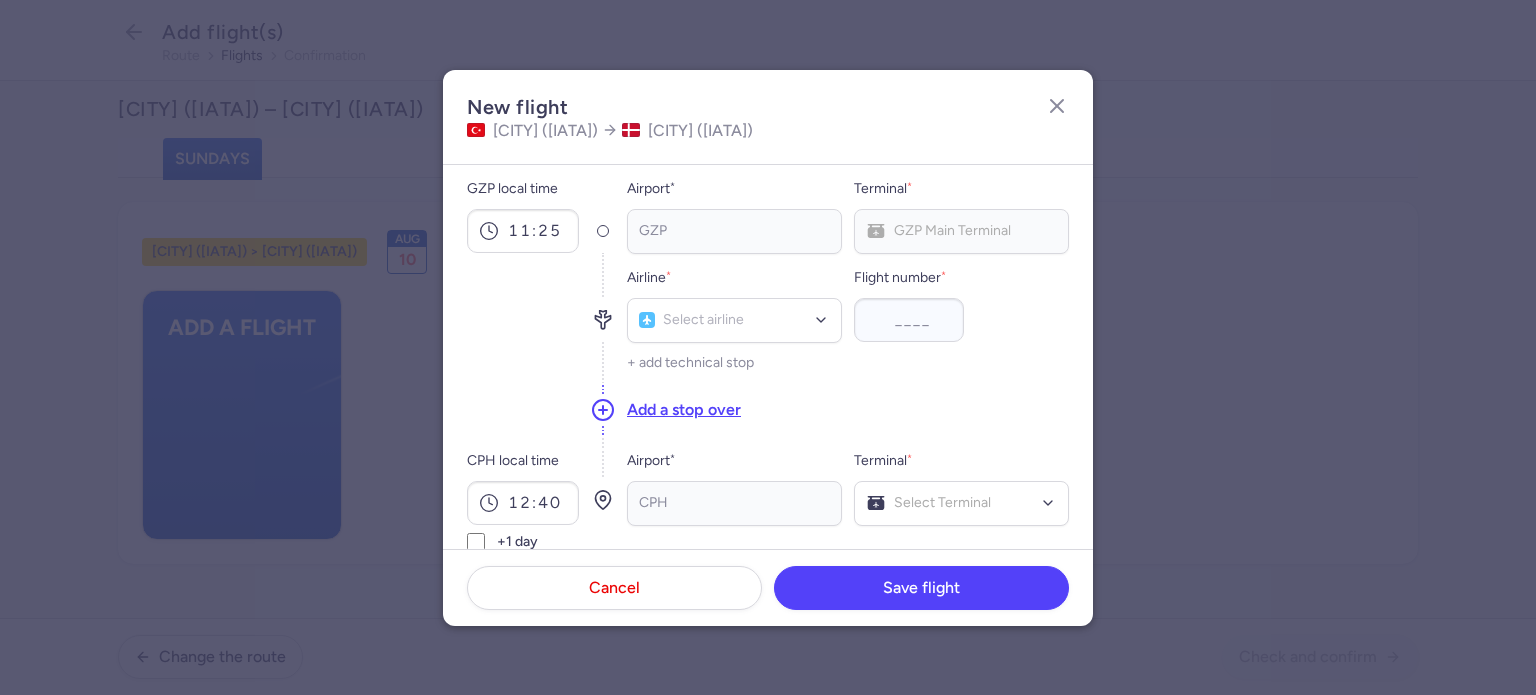 scroll, scrollTop: 23, scrollLeft: 0, axis: vertical 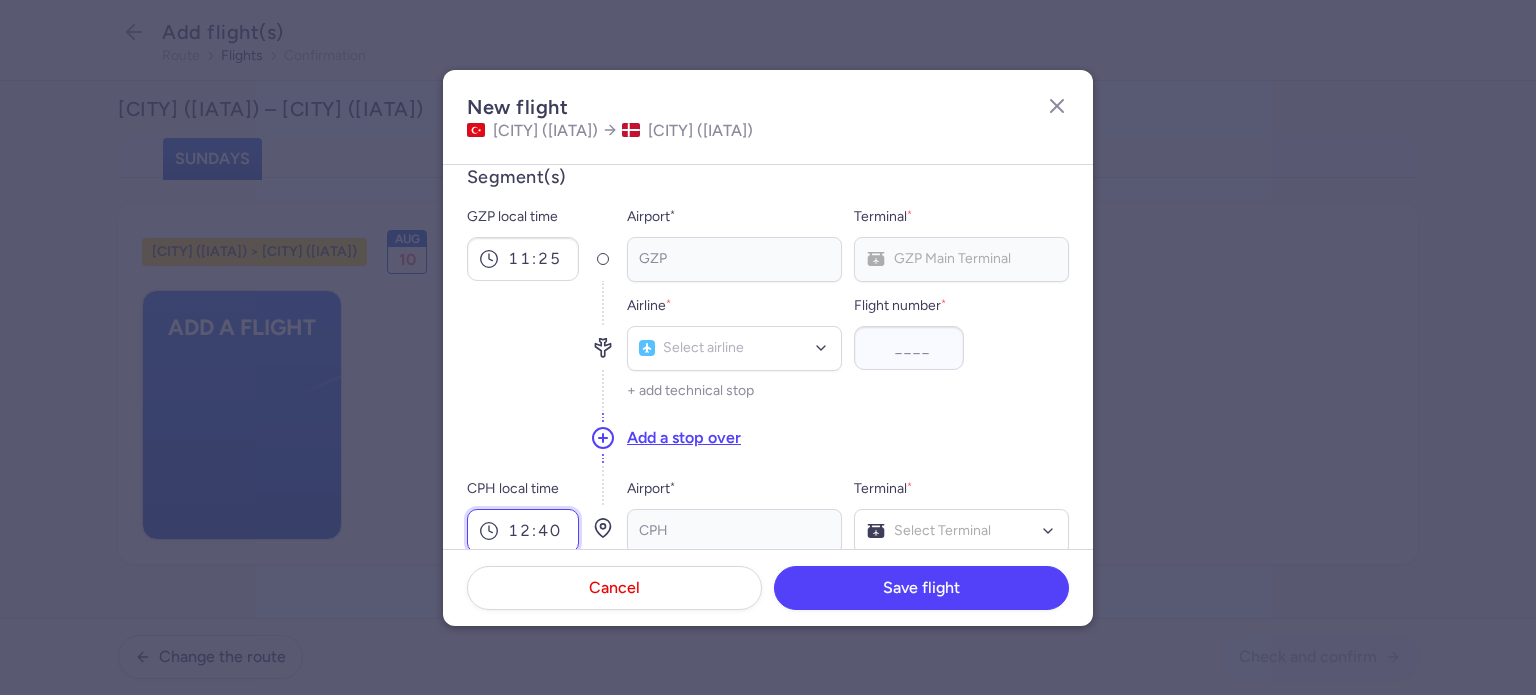 click on "12:40" at bounding box center [523, 531] 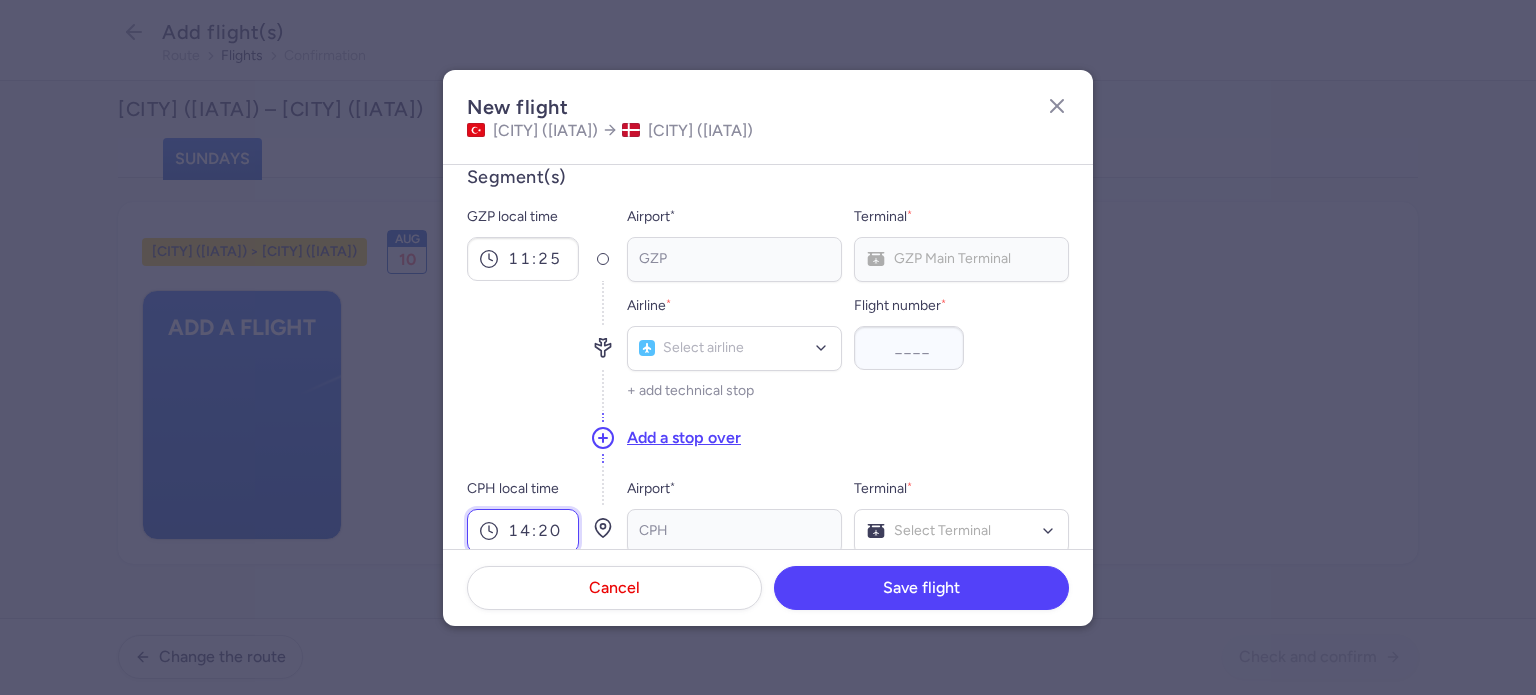 type on "14:20" 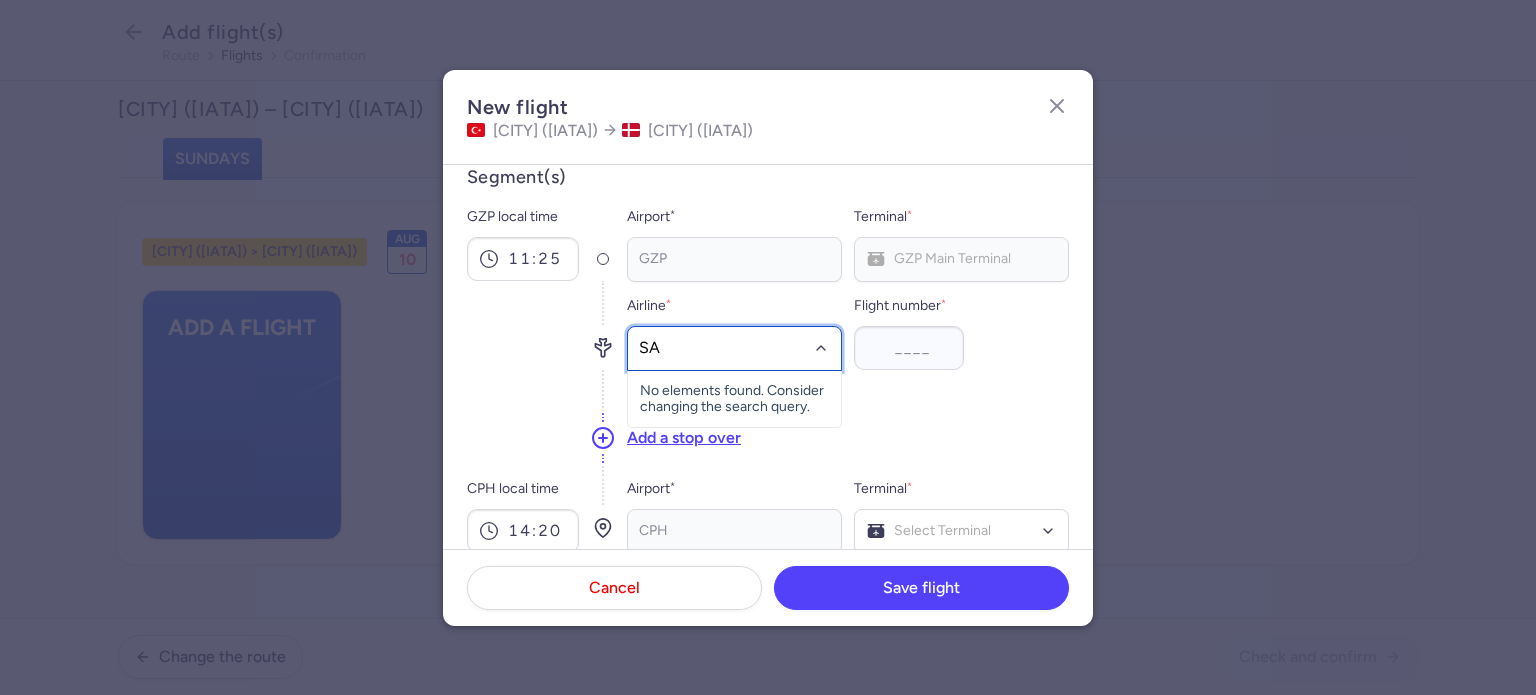 type on "SAS" 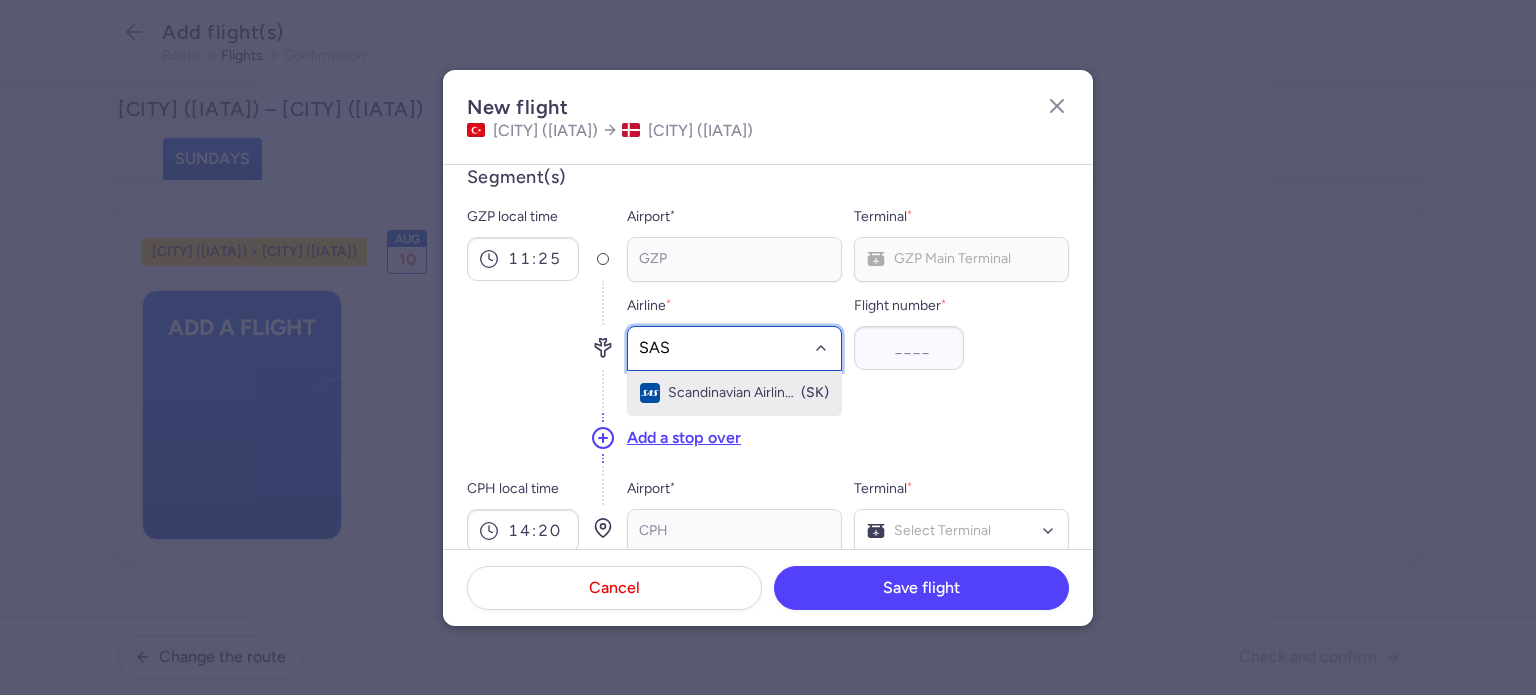 click on "Scandinavian Airlines" at bounding box center (733, 393) 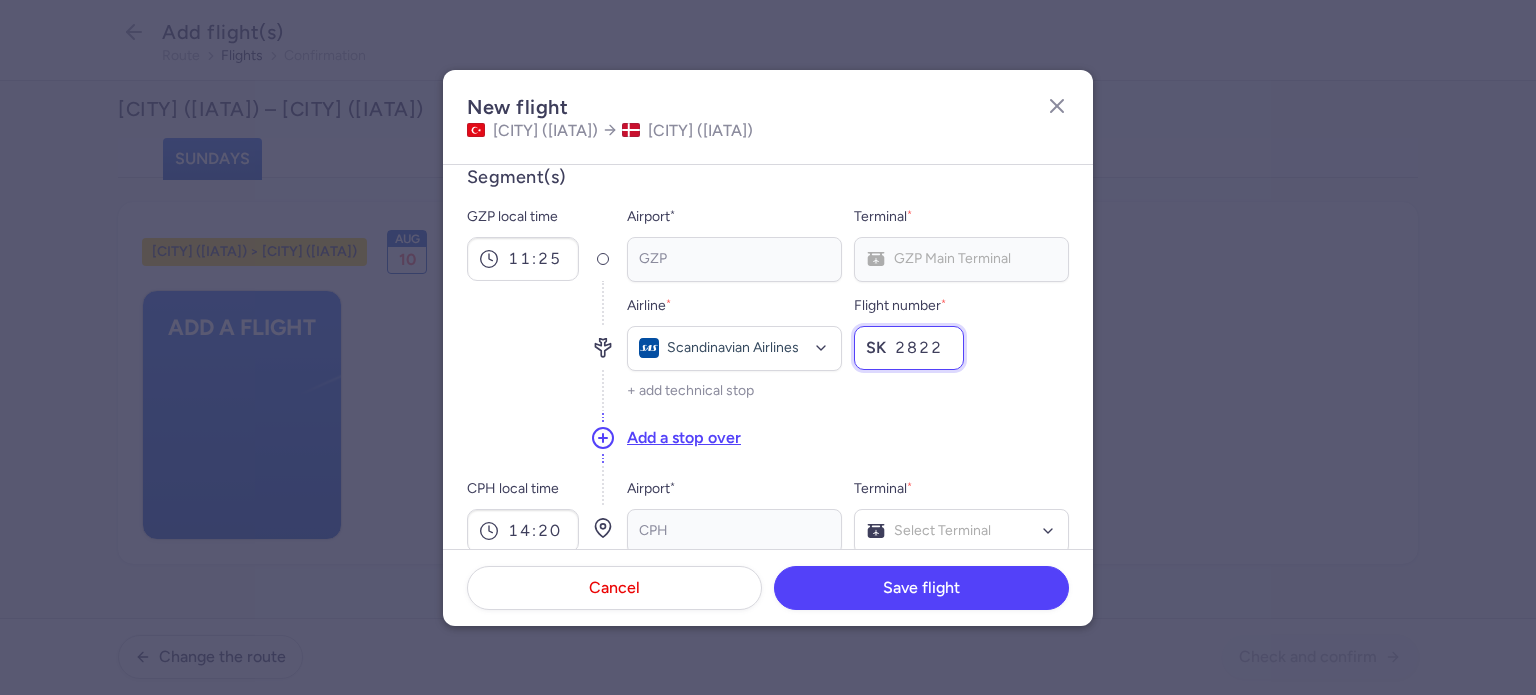 type on "2822" 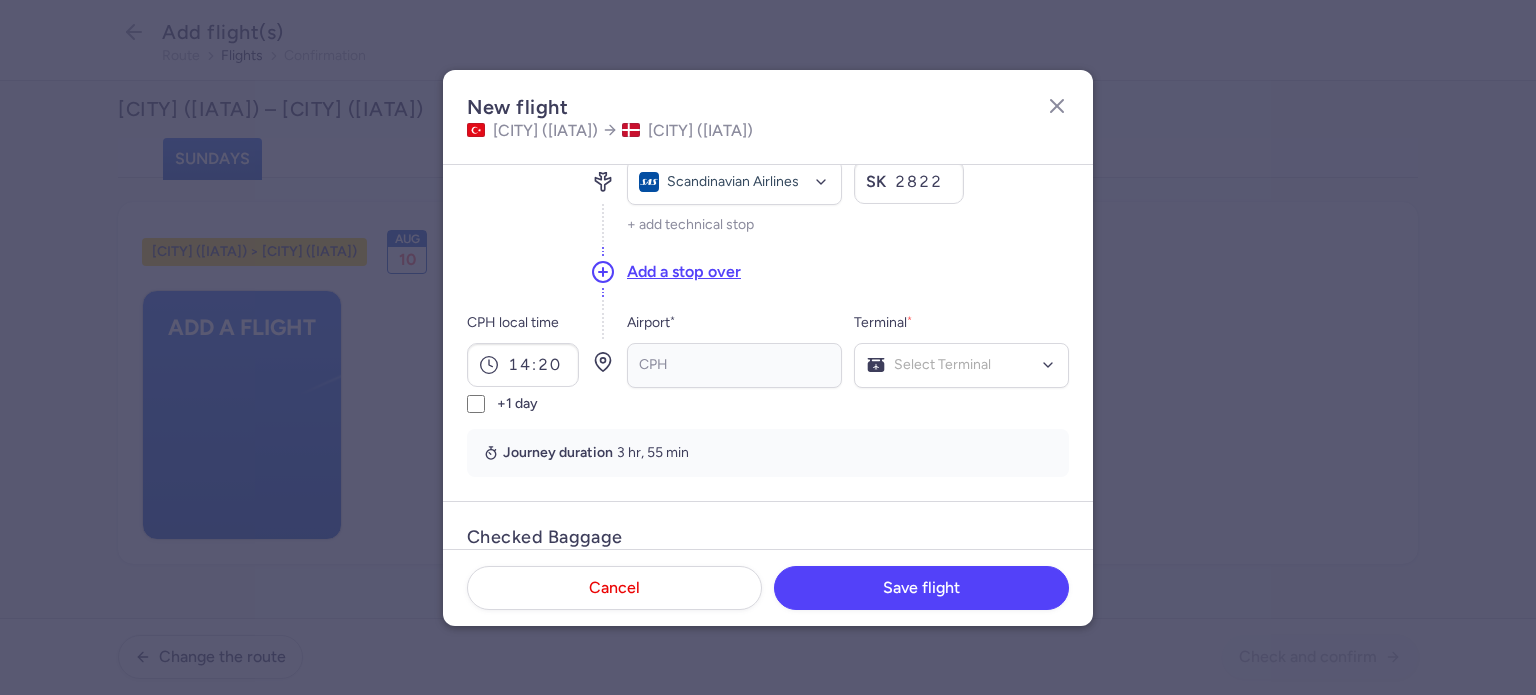 scroll, scrollTop: 0, scrollLeft: 0, axis: both 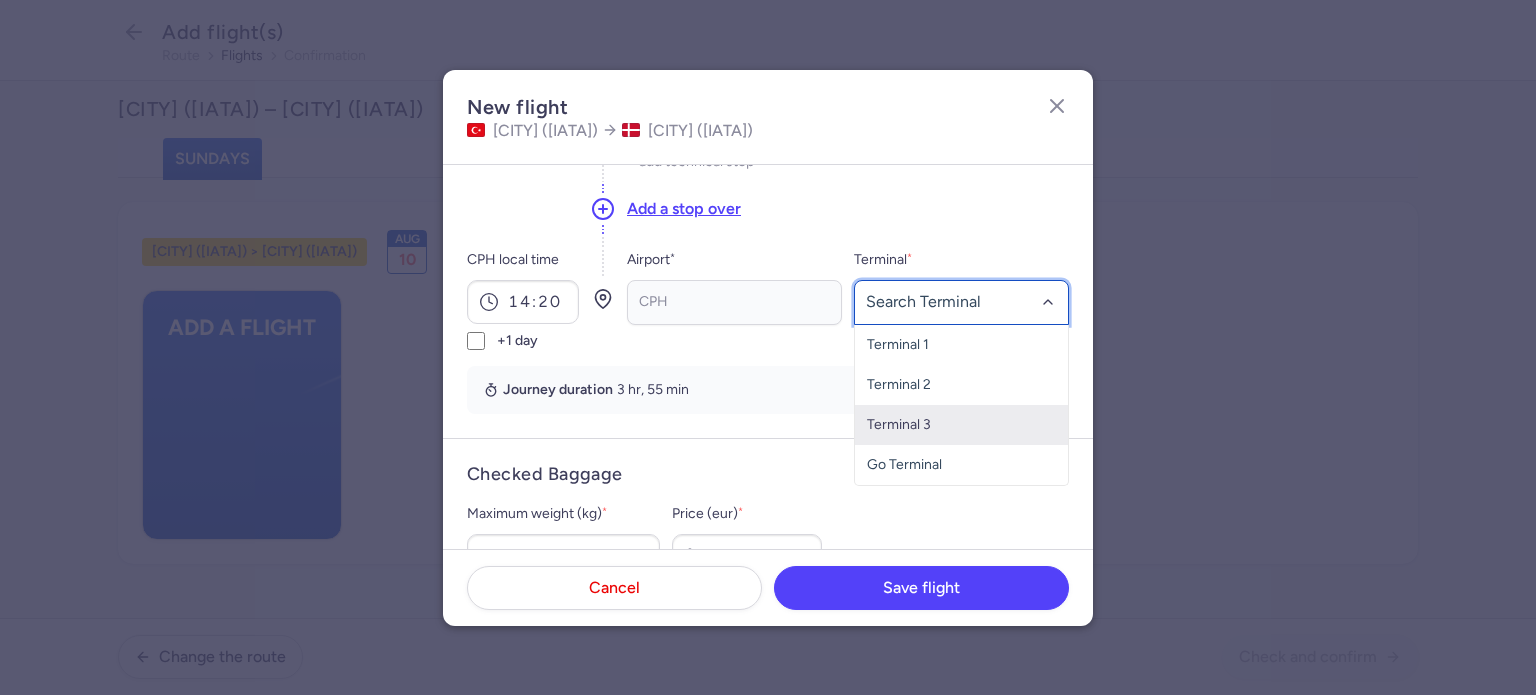 click on "Terminal 3" 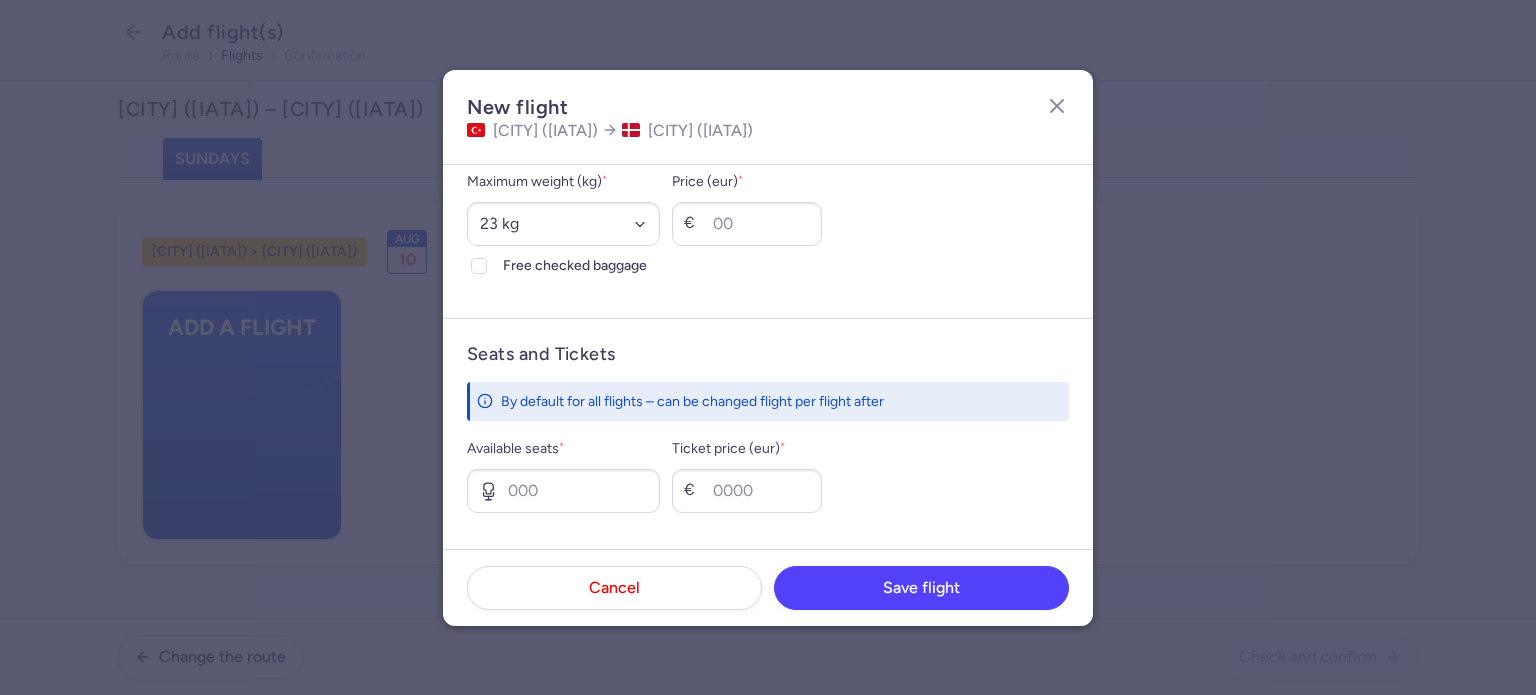 scroll, scrollTop: 586, scrollLeft: 0, axis: vertical 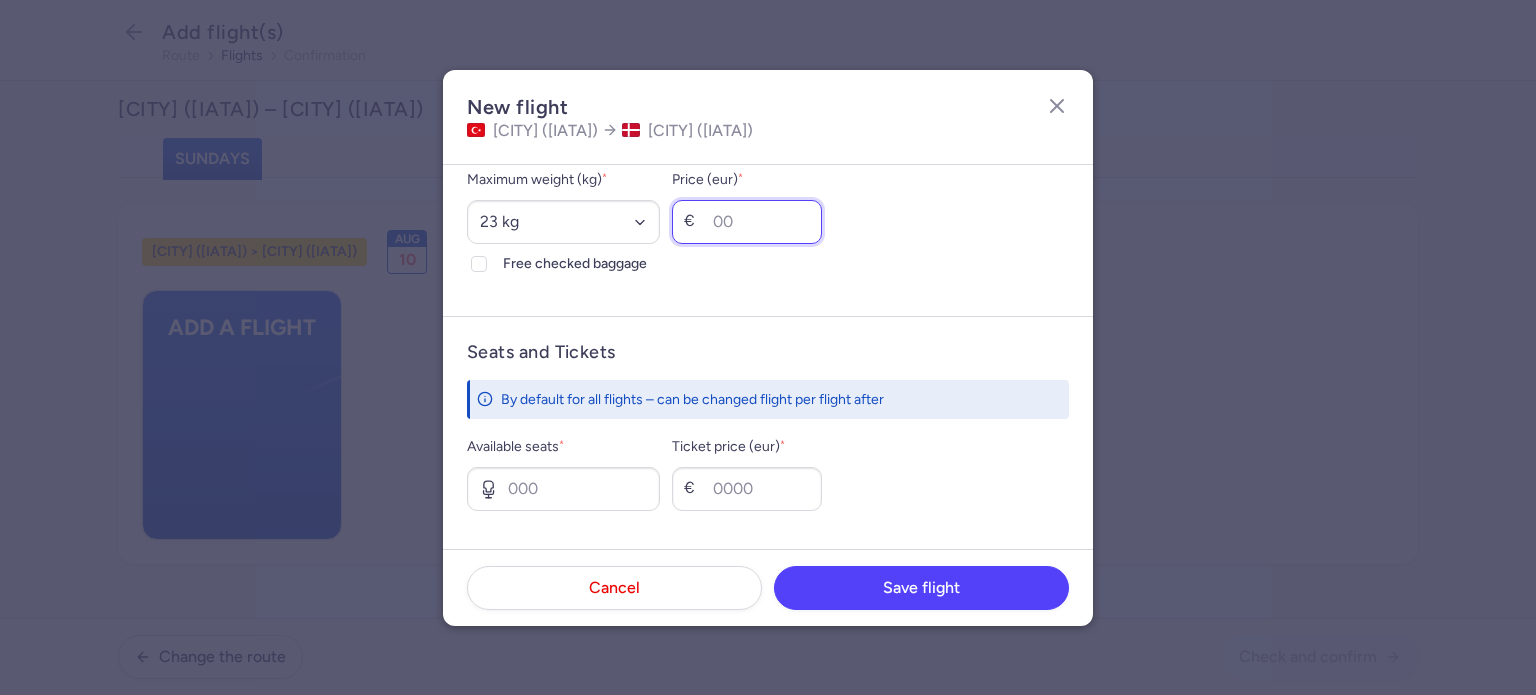 click on "Price (eur)  *" at bounding box center (747, 222) 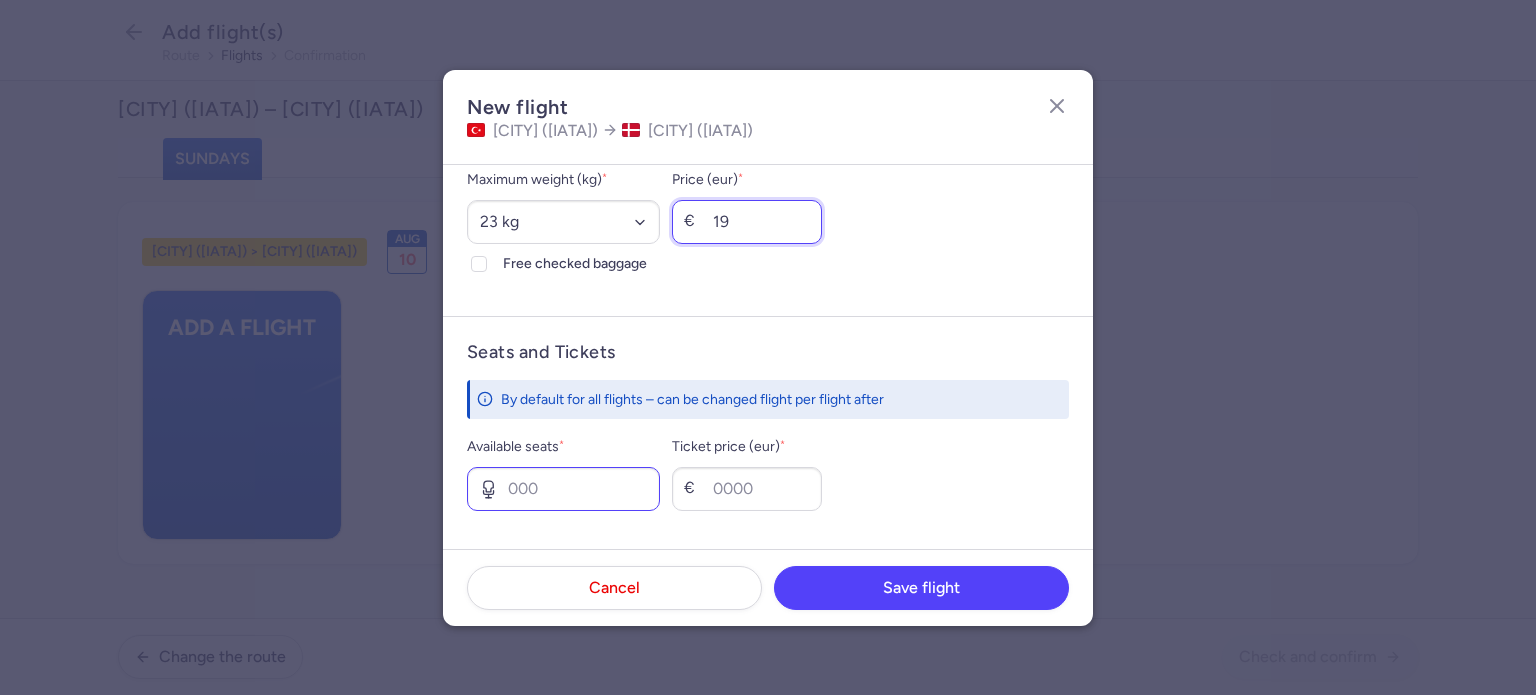 type on "19" 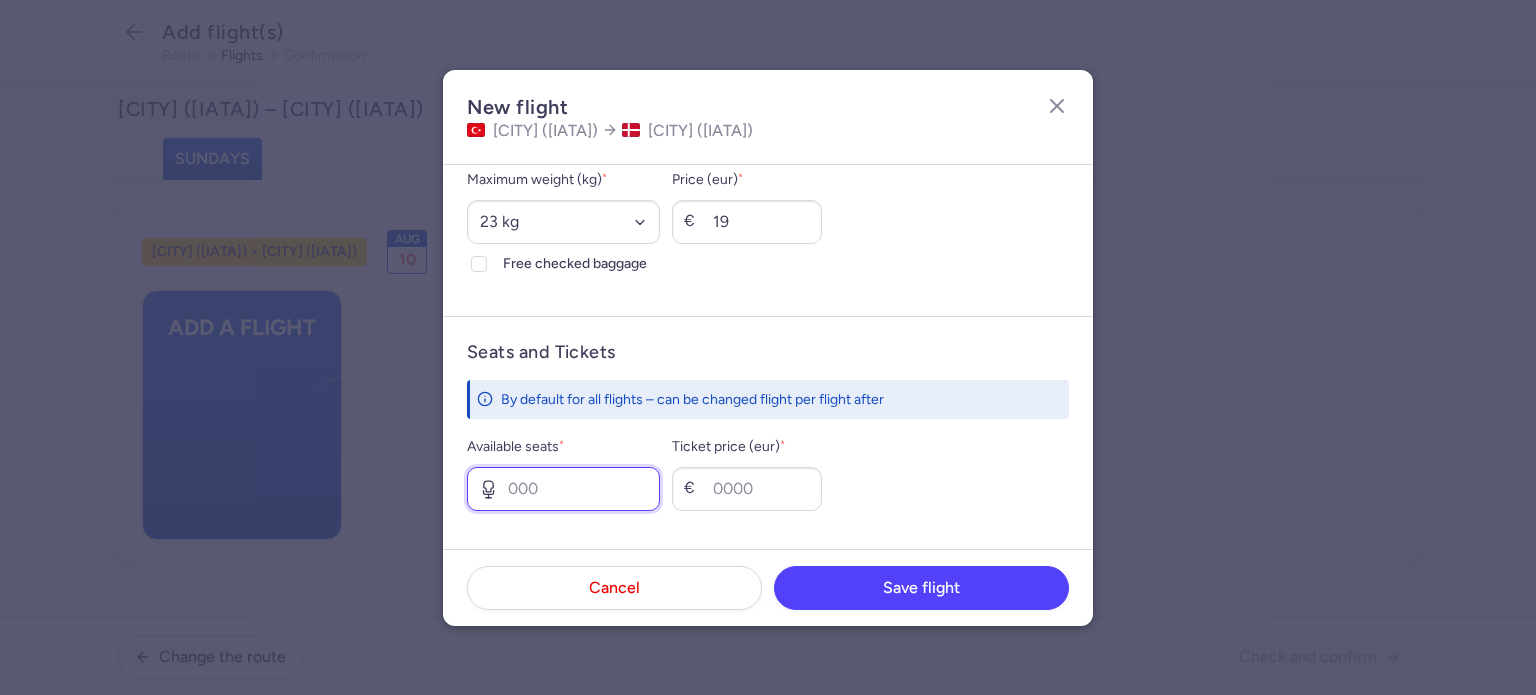 click on "Available seats  *" at bounding box center [563, 489] 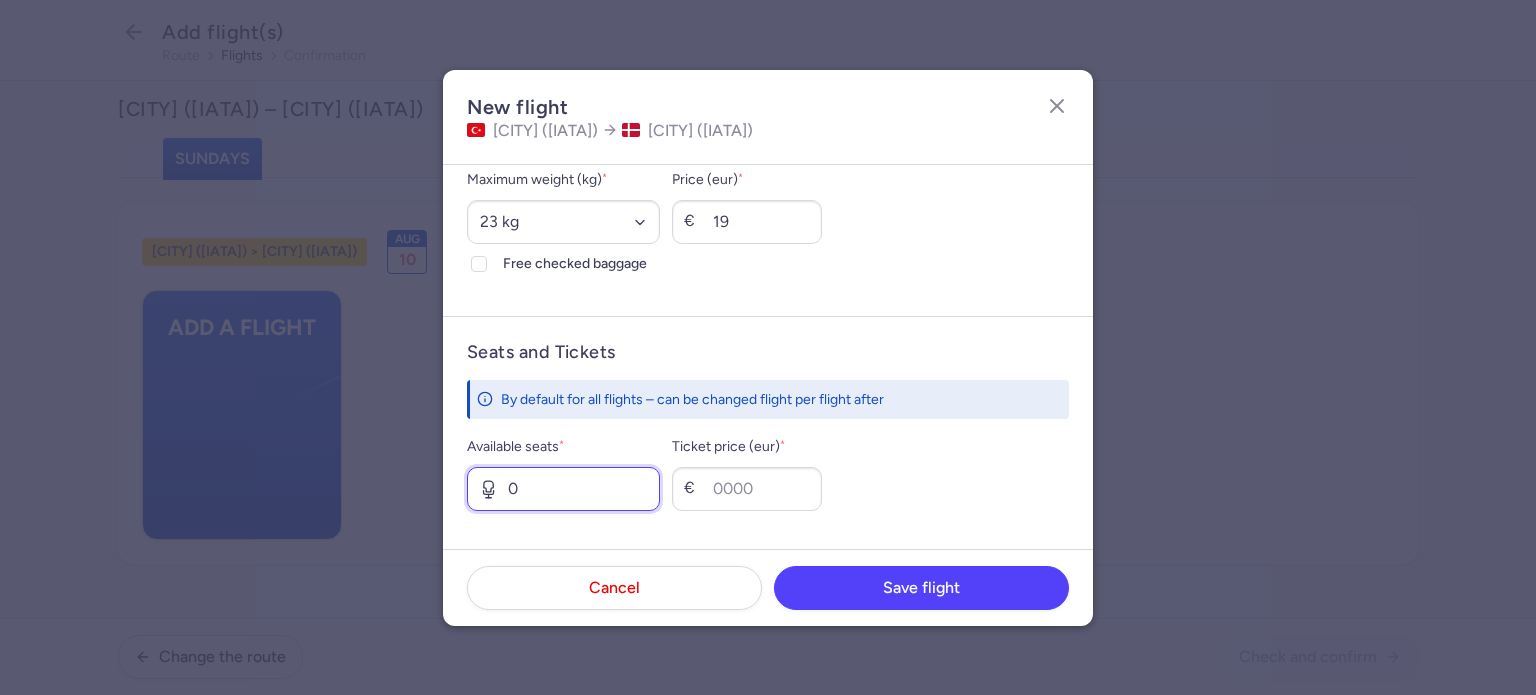 type on "0" 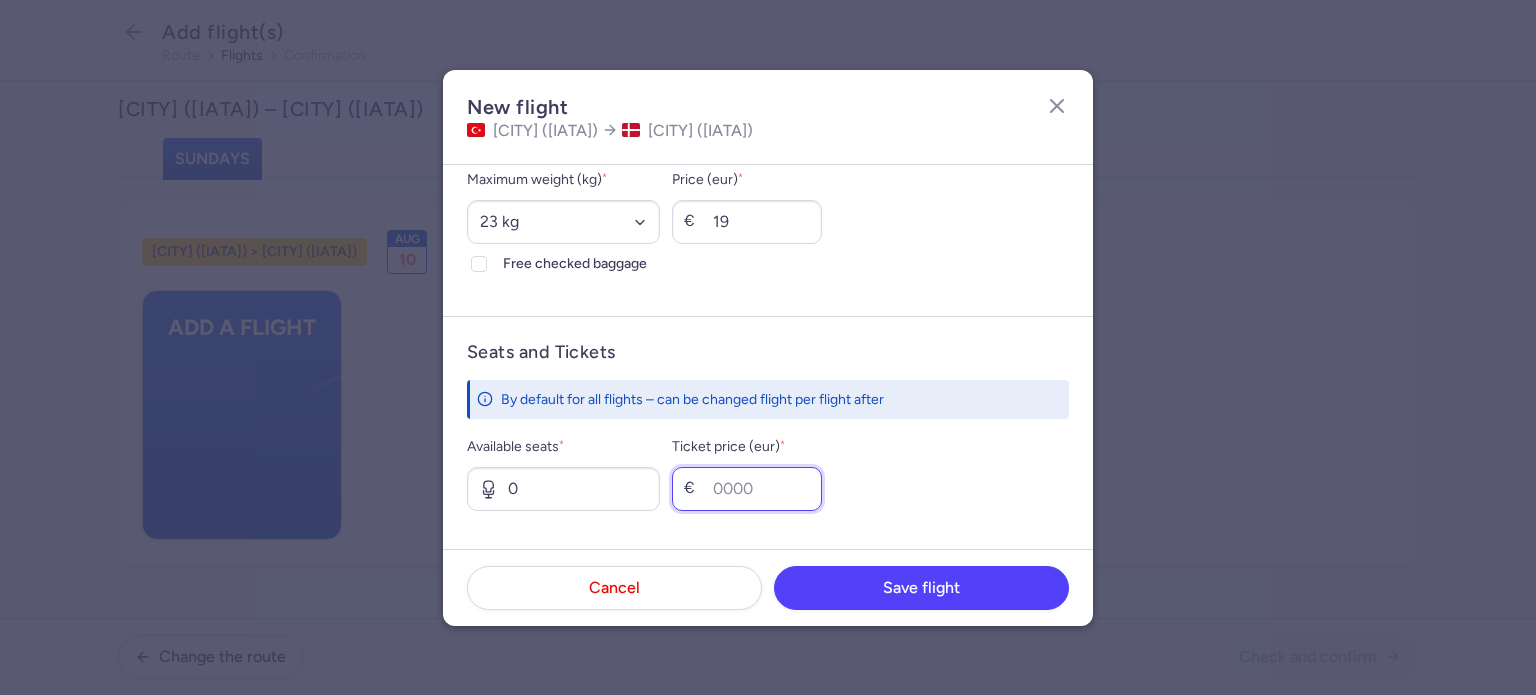 click on "Ticket price (eur)  *" at bounding box center (747, 489) 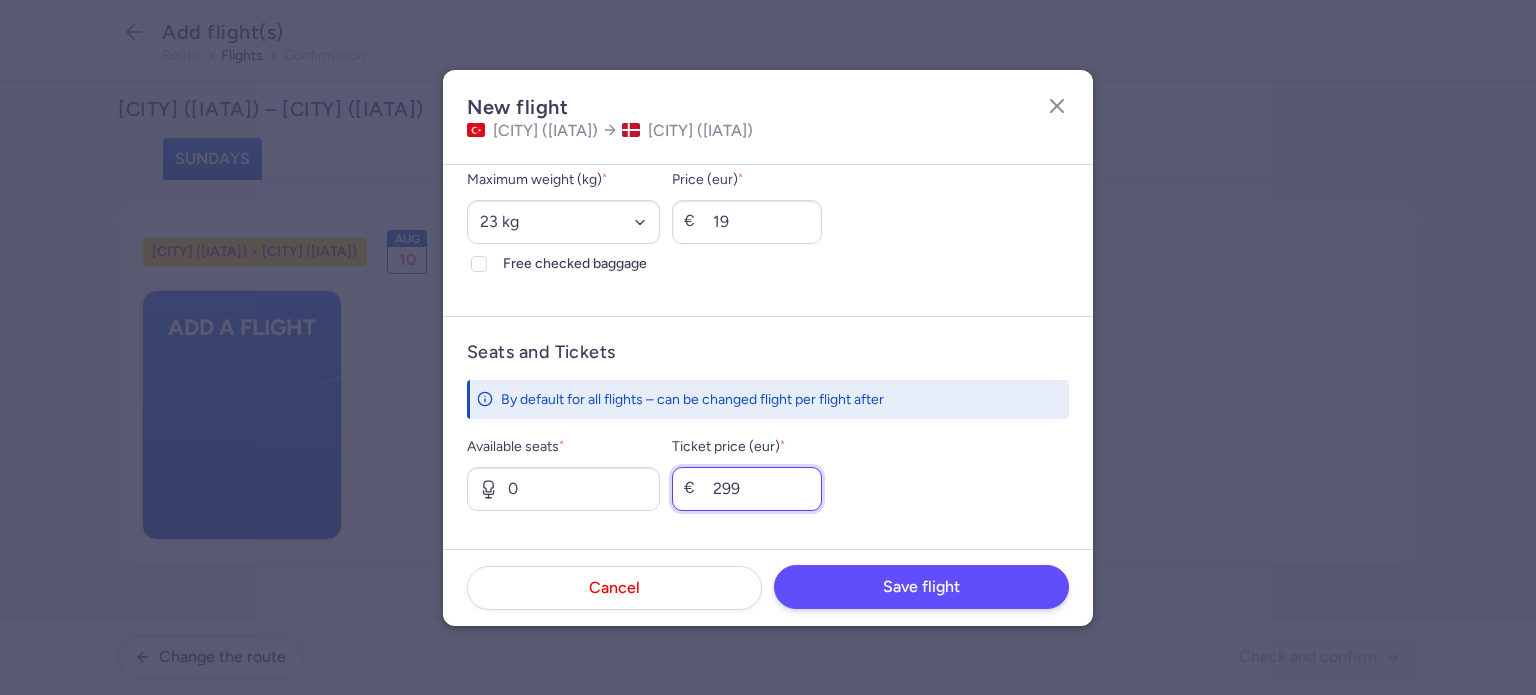 type on "299" 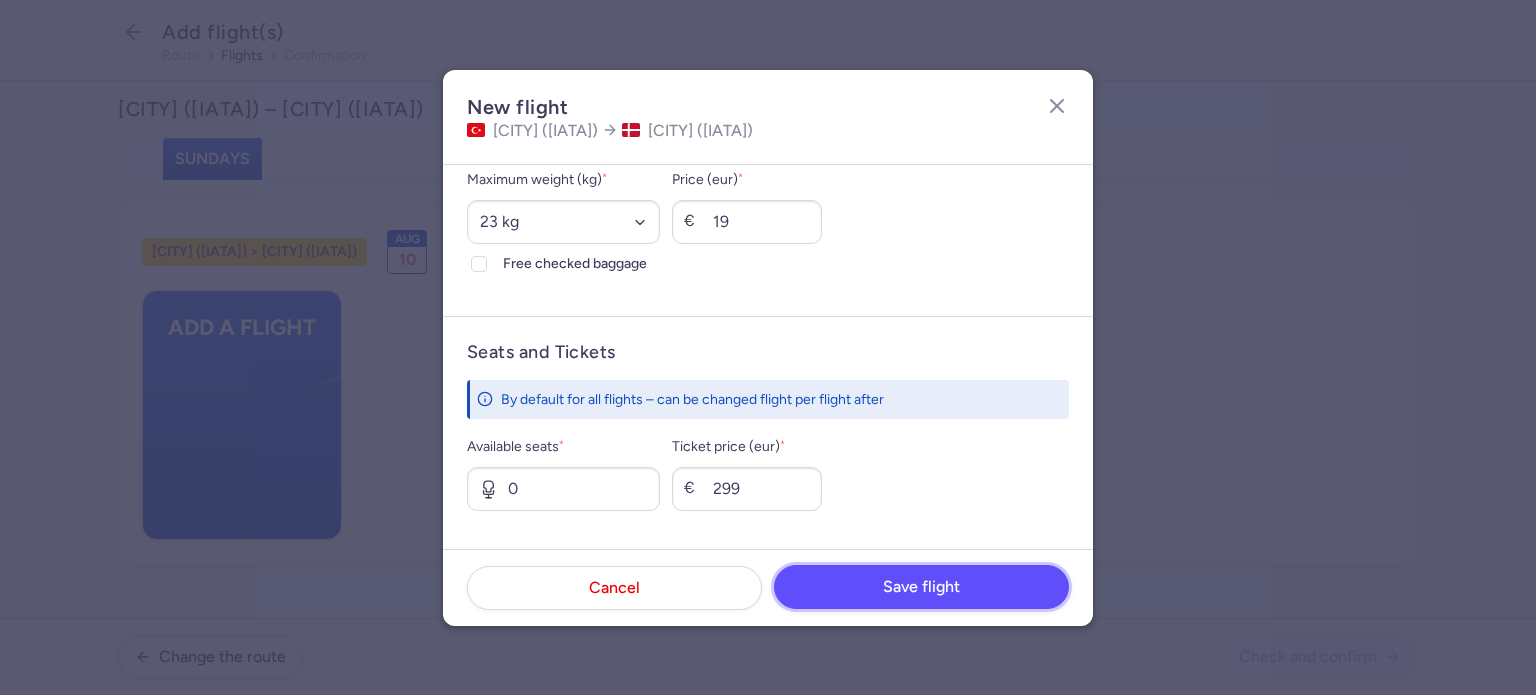 click on "Save flight" at bounding box center (921, 587) 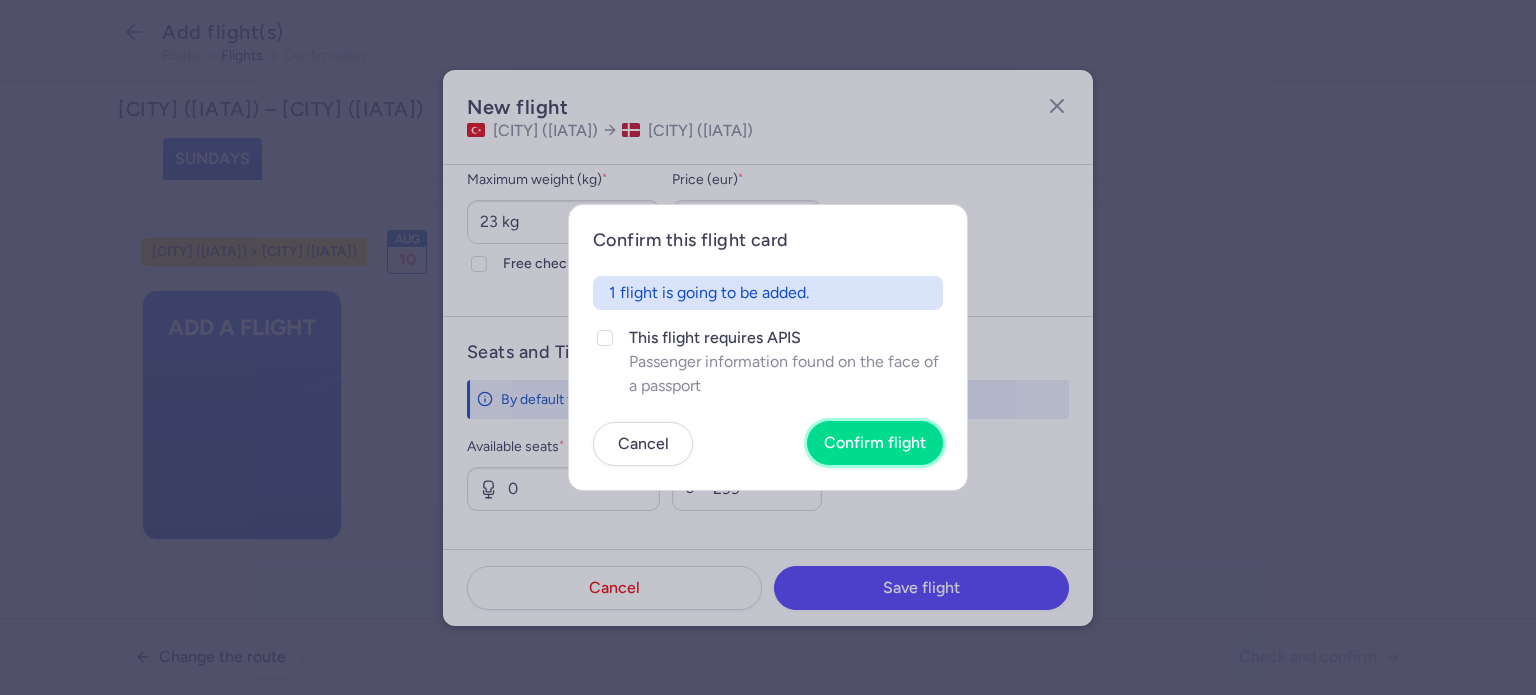 click on "Confirm flight" at bounding box center (875, 443) 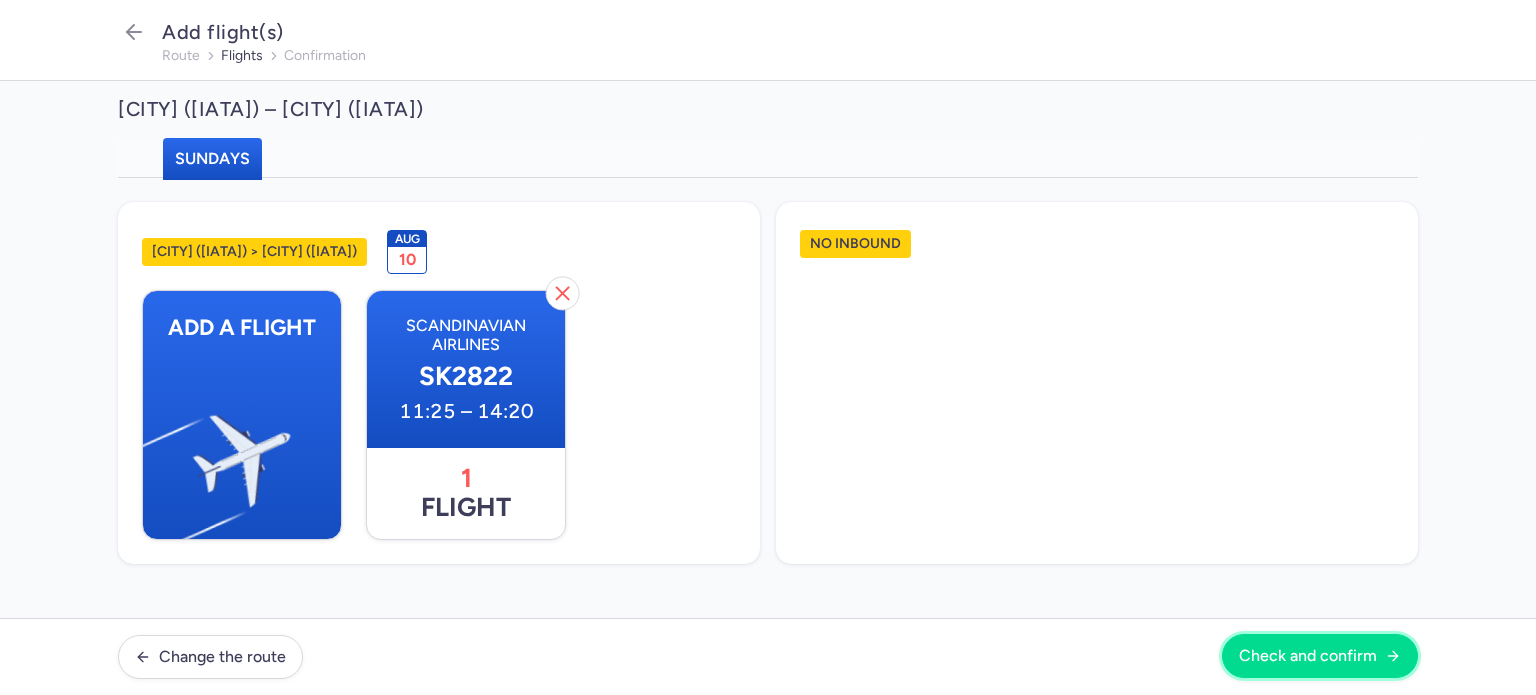 click on "Check and confirm" at bounding box center [1308, 656] 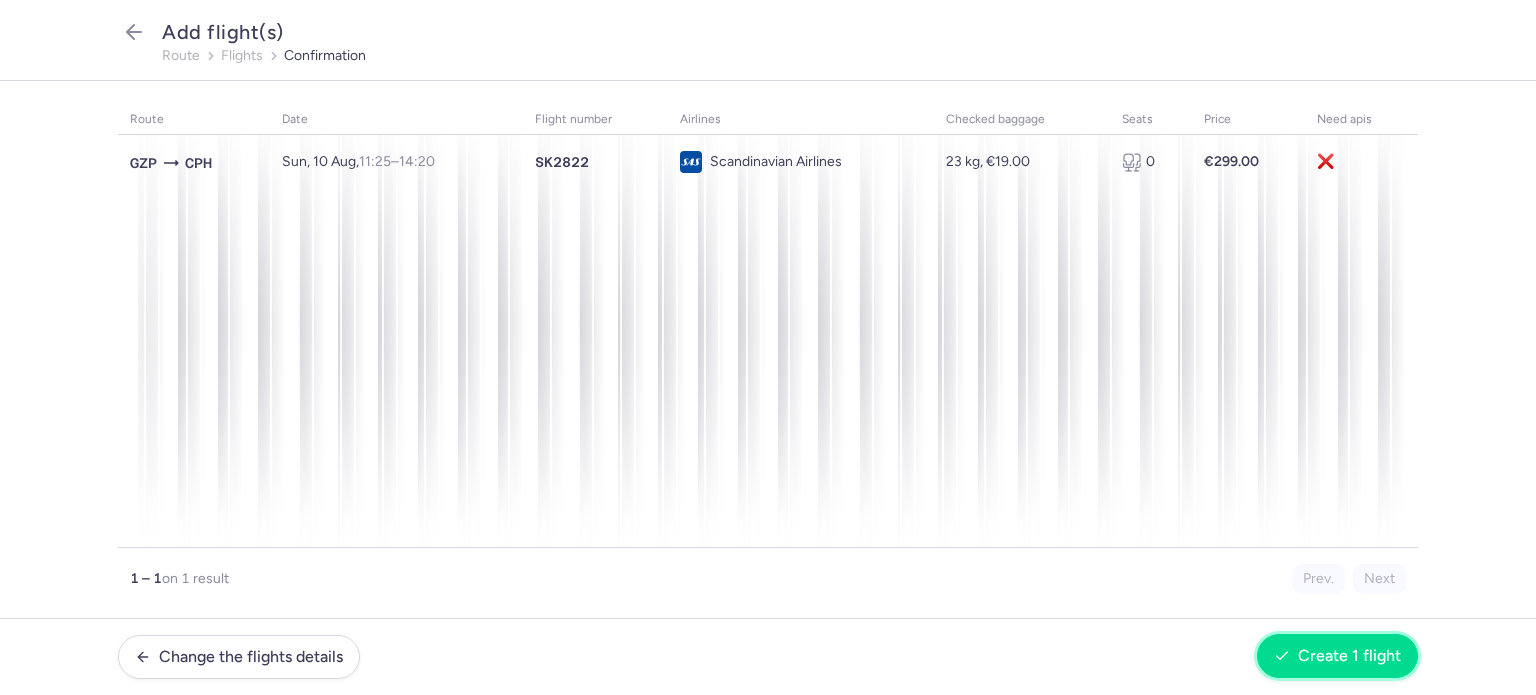 click on "Create 1 flight" at bounding box center [1349, 656] 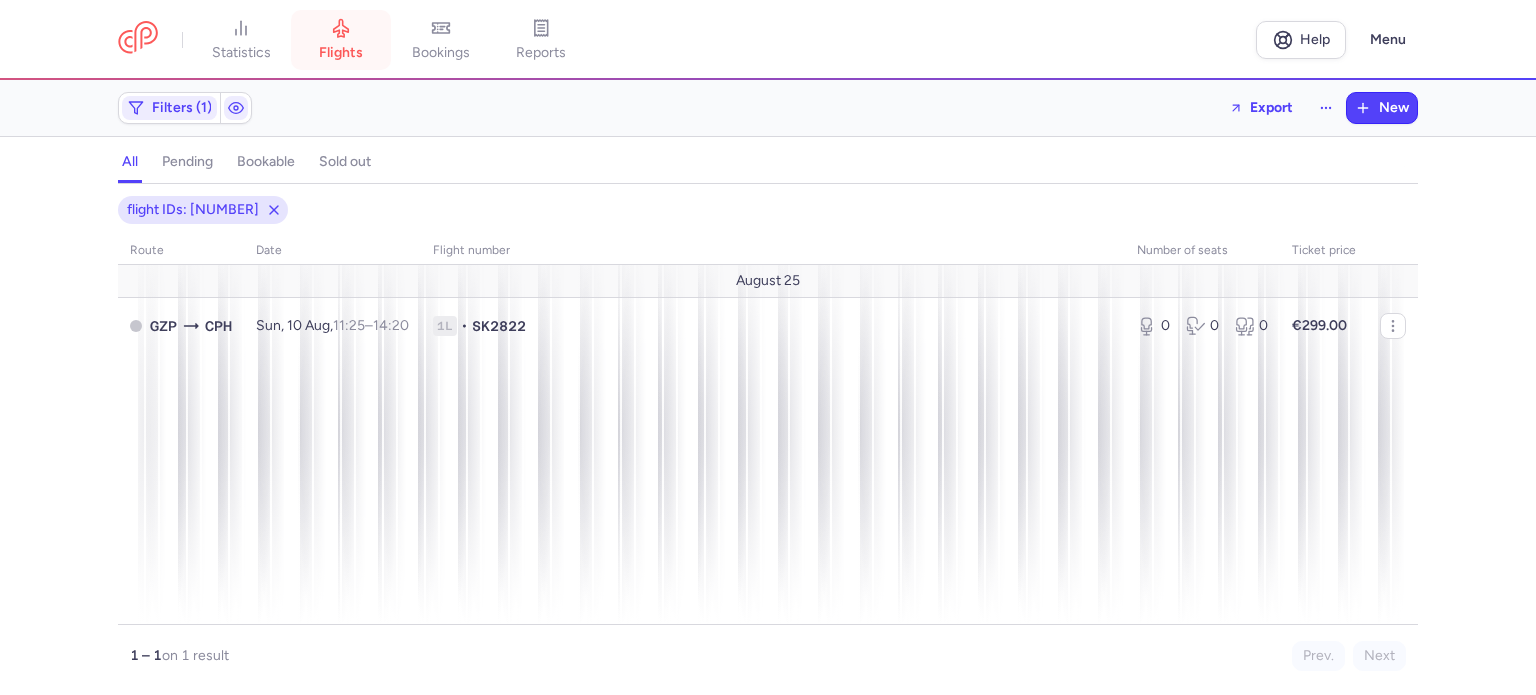 click on "flights" at bounding box center [341, 53] 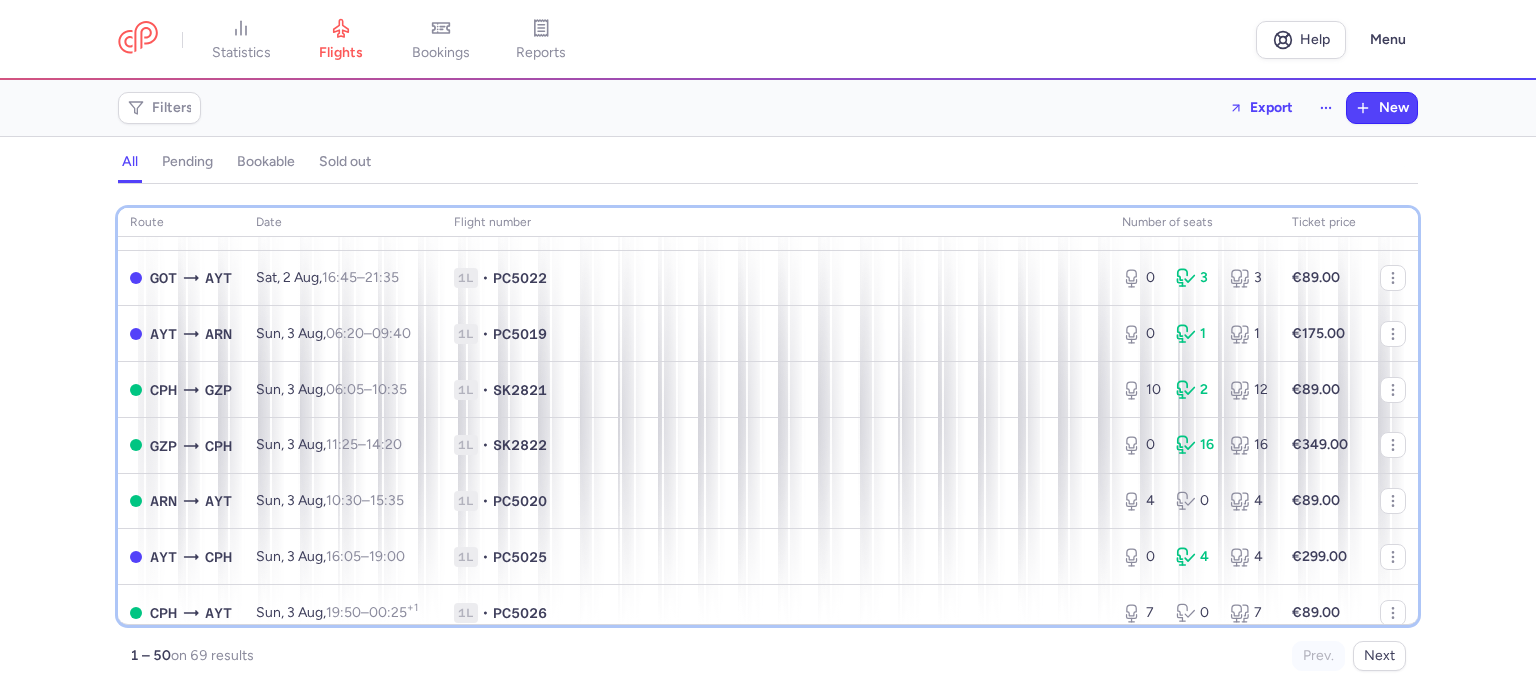 scroll, scrollTop: 200, scrollLeft: 0, axis: vertical 